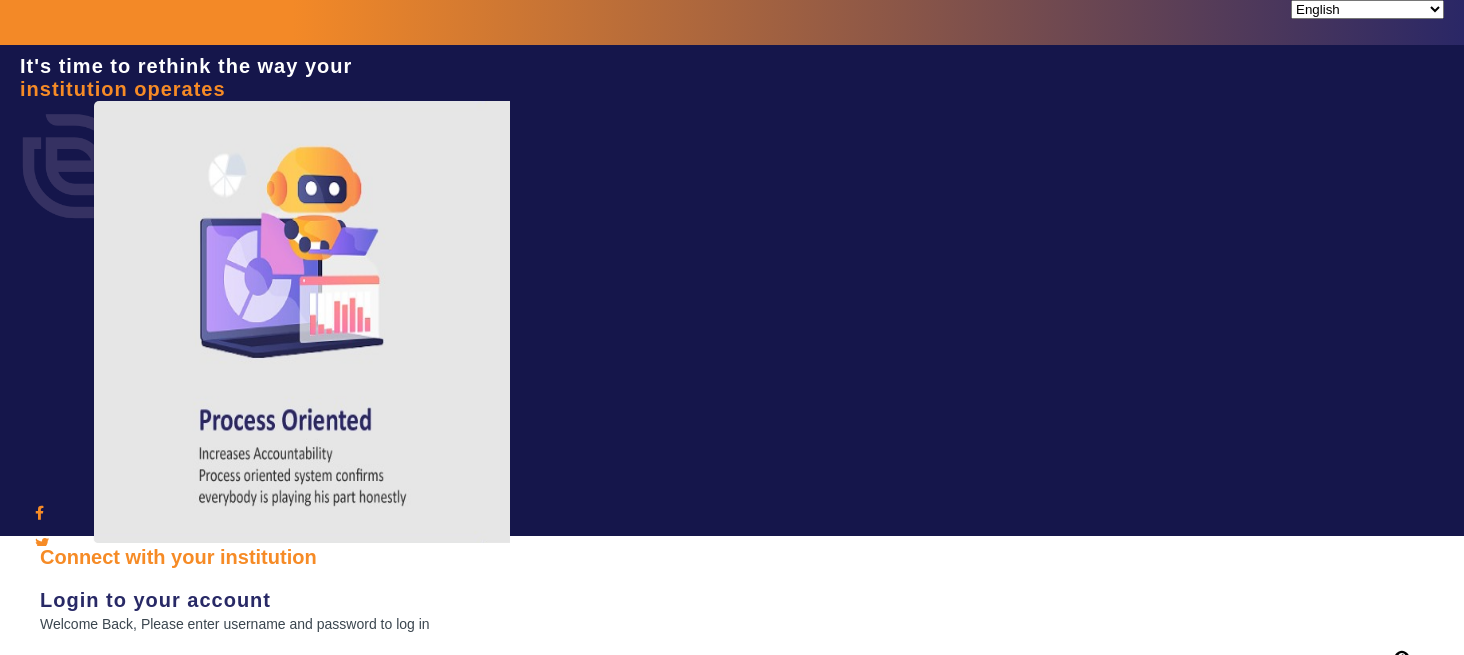 scroll, scrollTop: 0, scrollLeft: 0, axis: both 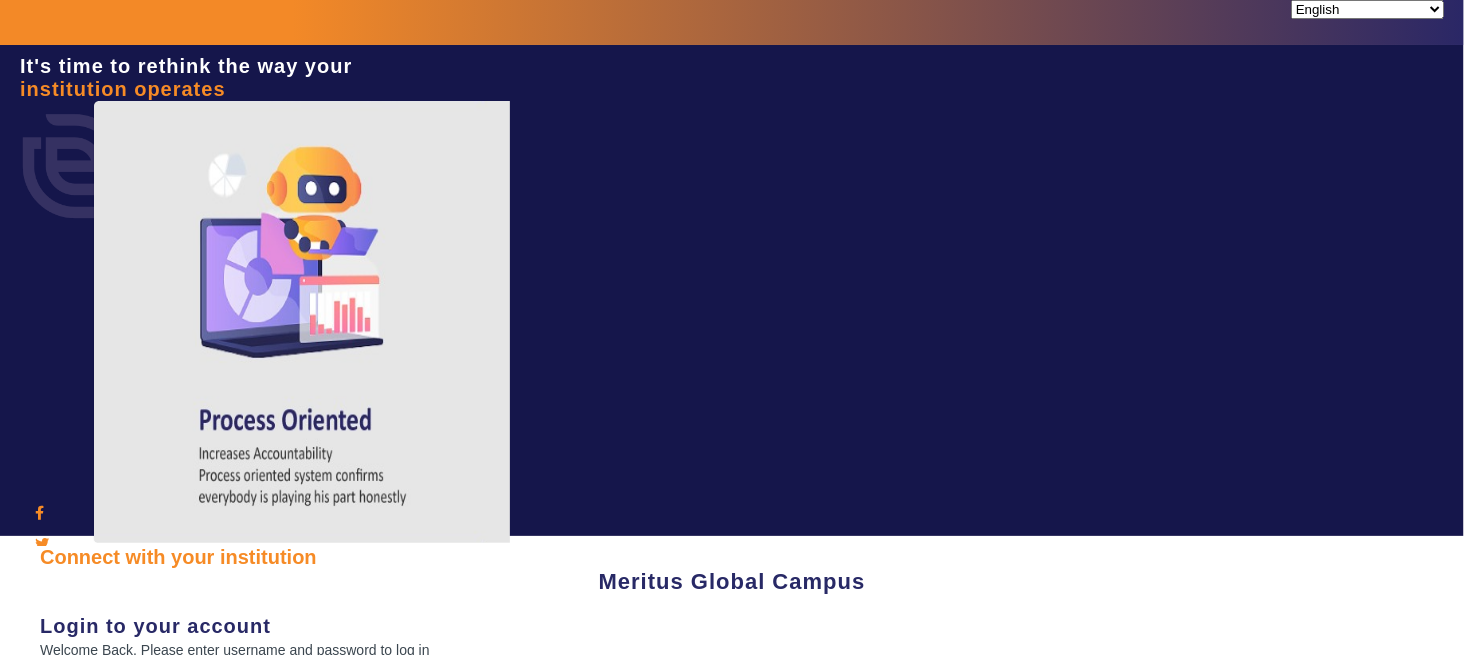 type on "[PHONE]" 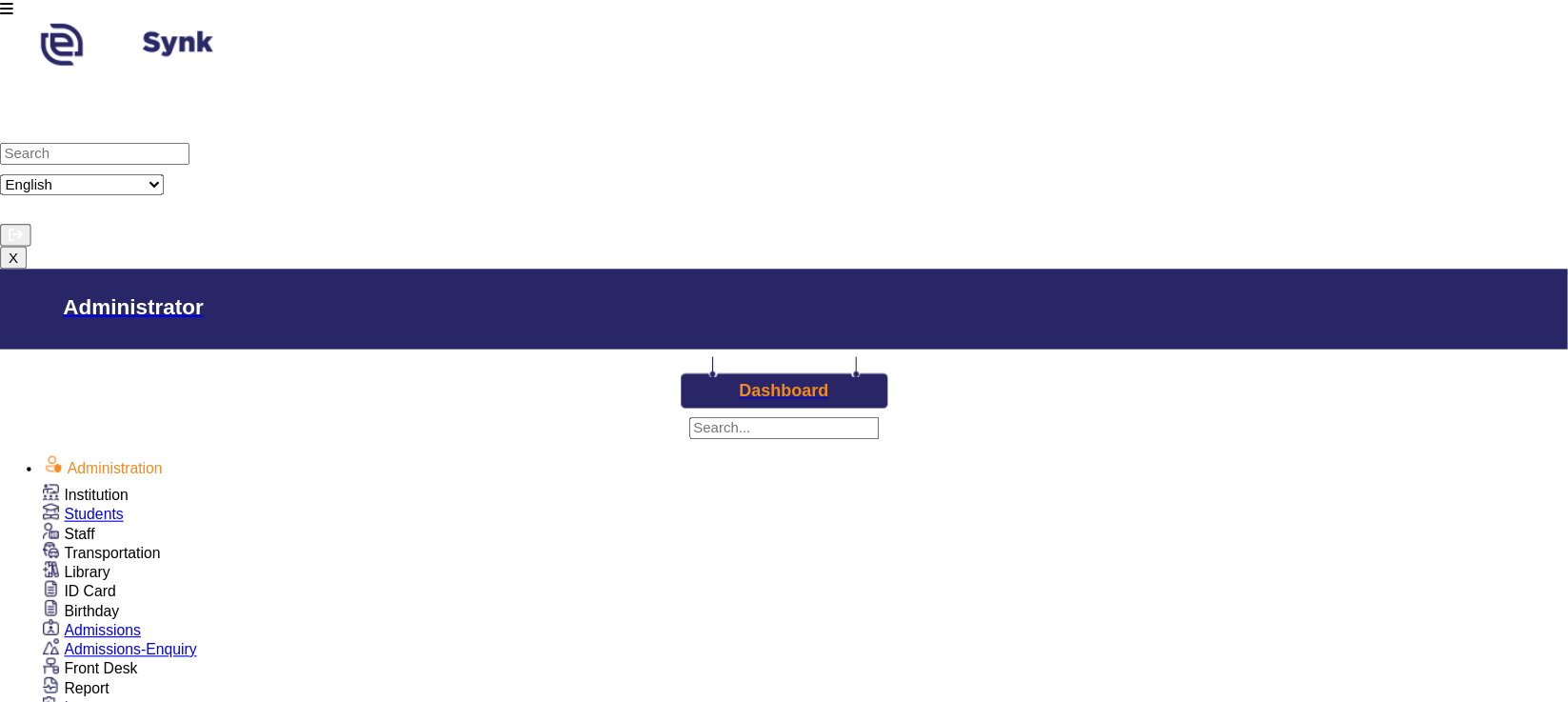 scroll, scrollTop: 939, scrollLeft: 0, axis: vertical 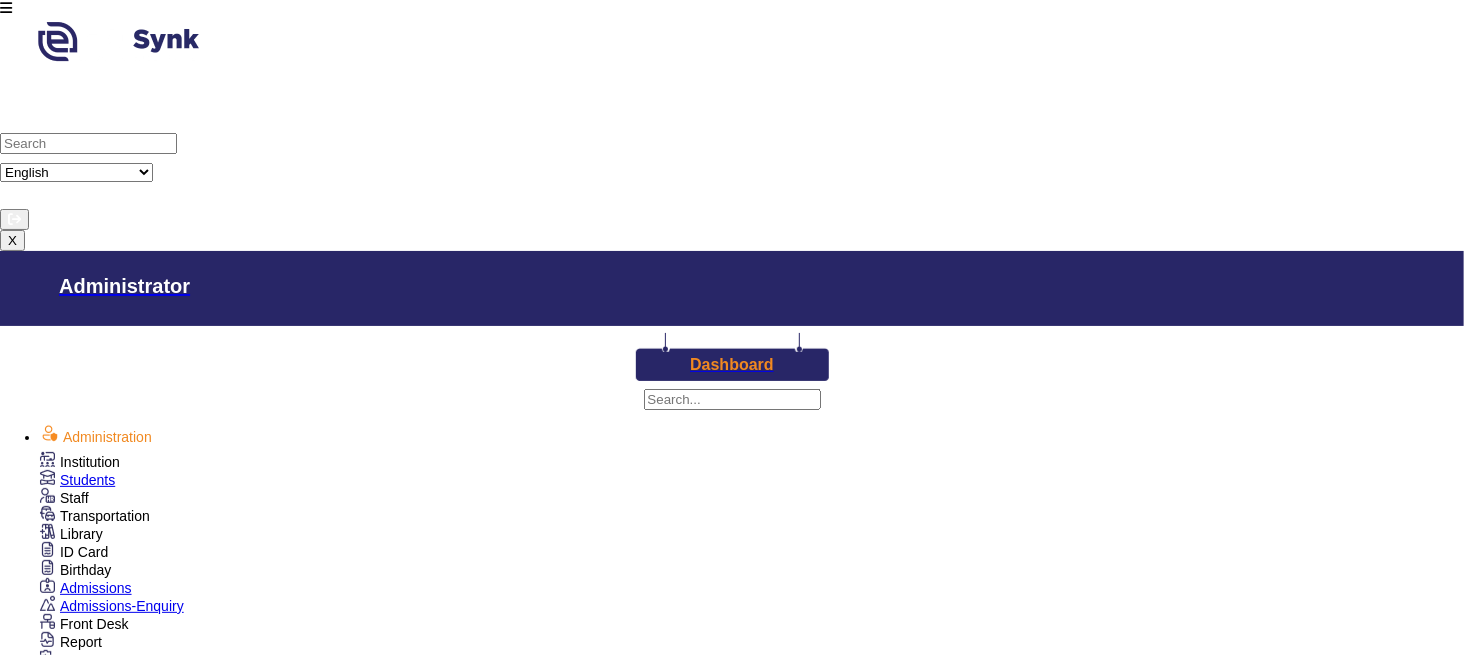 click on "Fees" at bounding box center [80, 462] 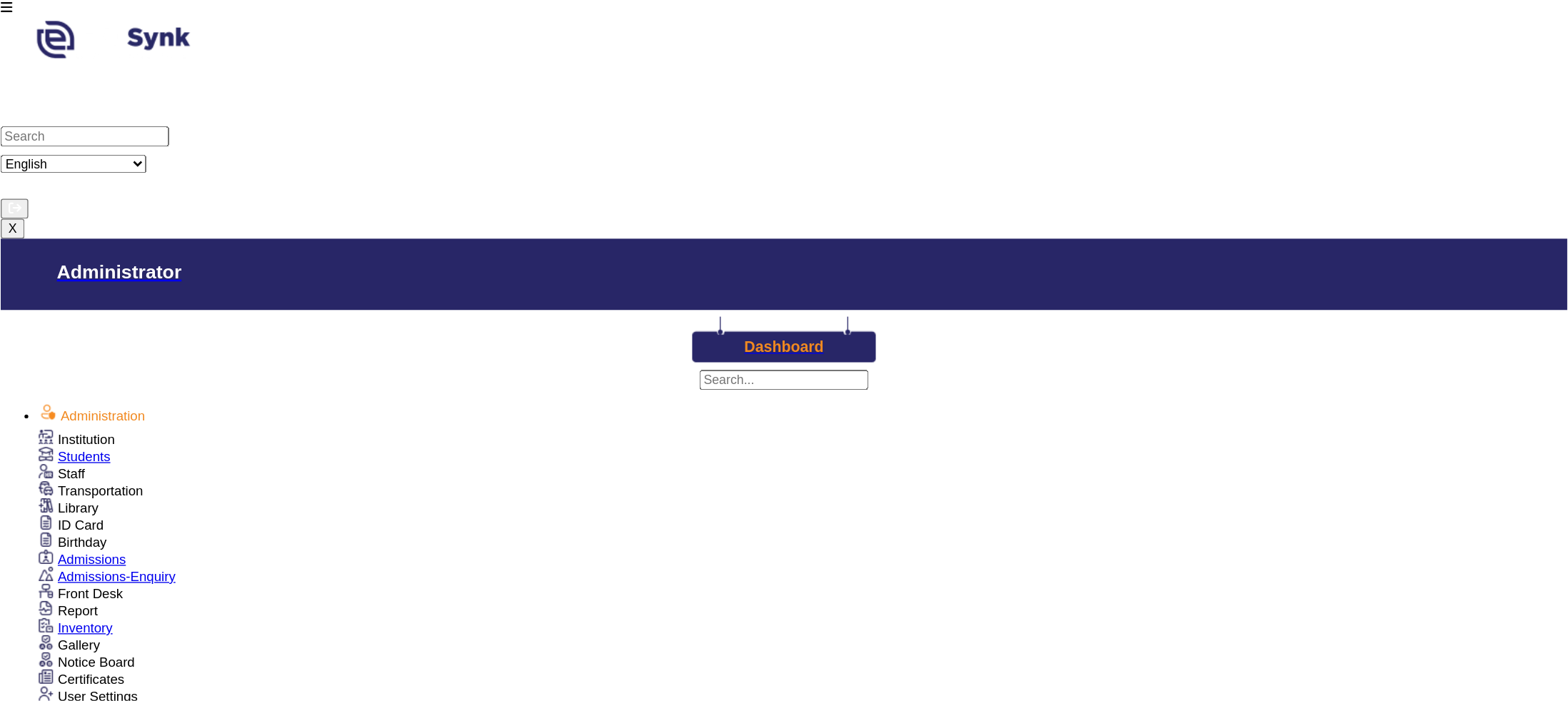 scroll, scrollTop: 655, scrollLeft: 0, axis: vertical 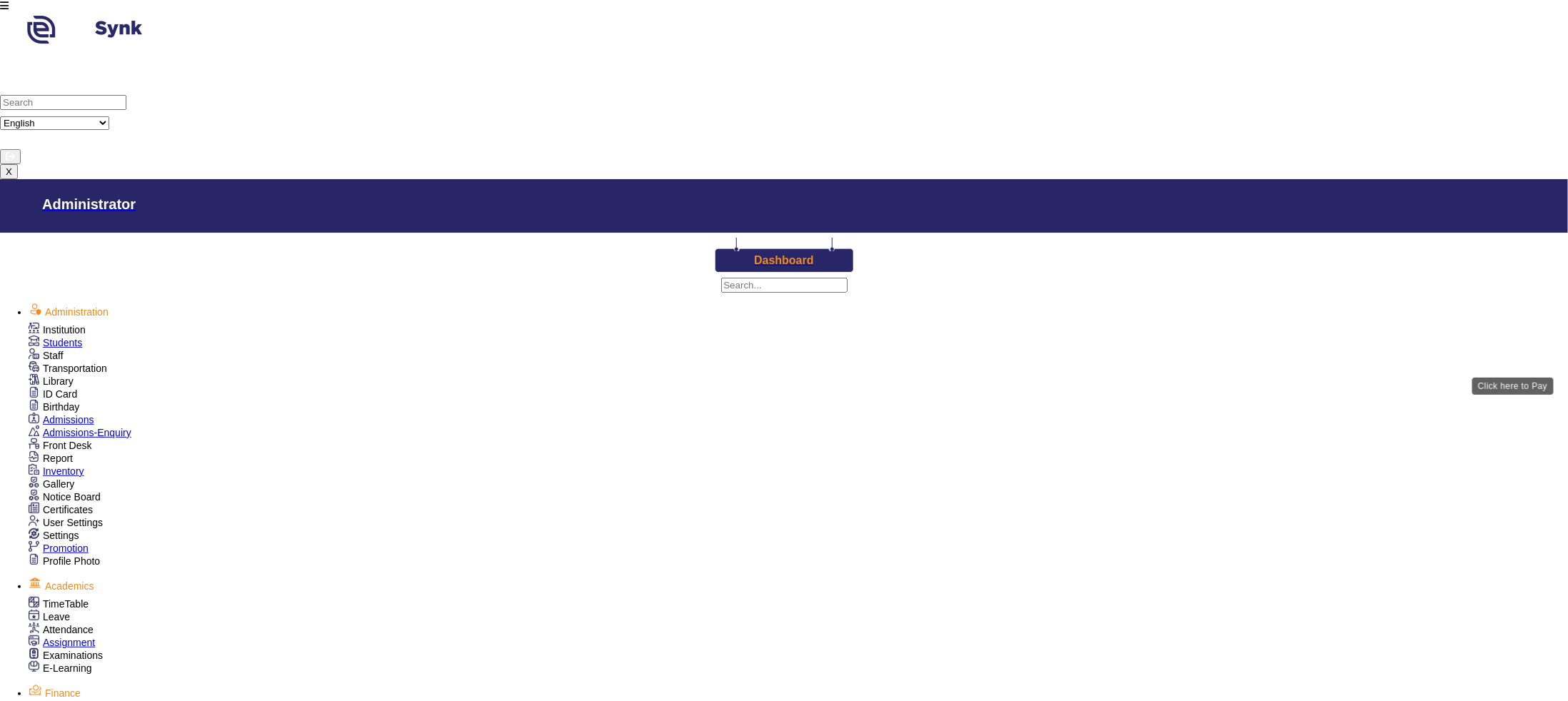 click on "View & Pay" at bounding box center [925, 1127] 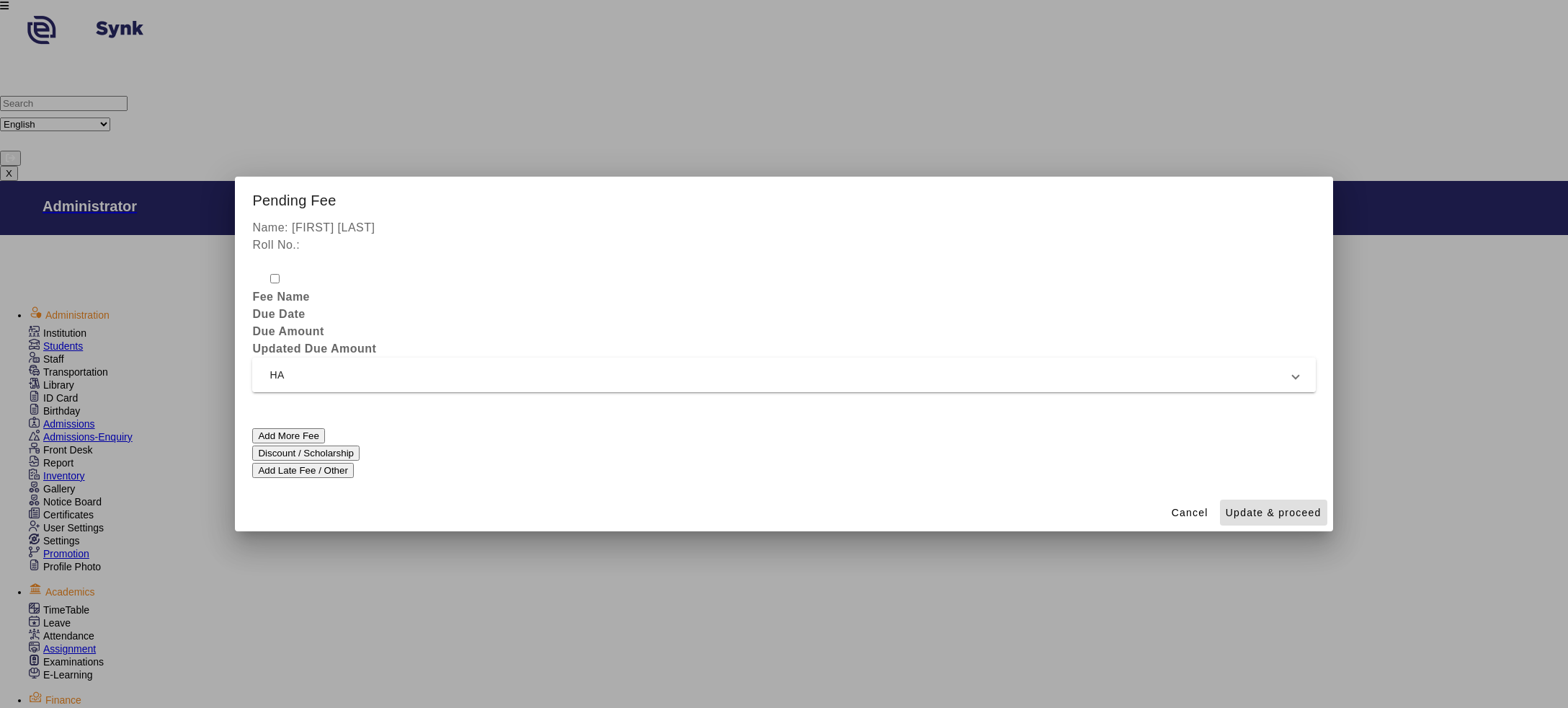 click on "HA" at bounding box center (780, 375) 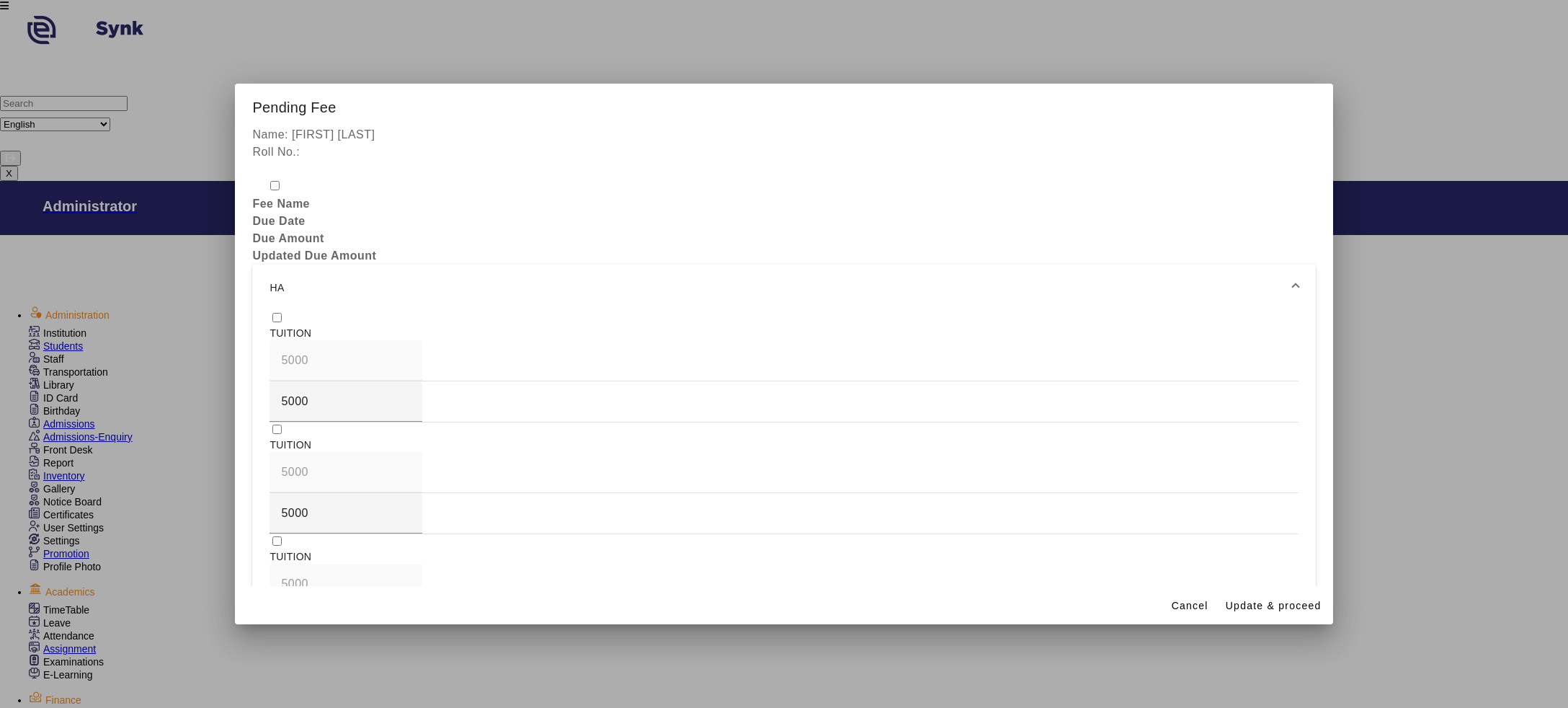 click at bounding box center [277, 317] 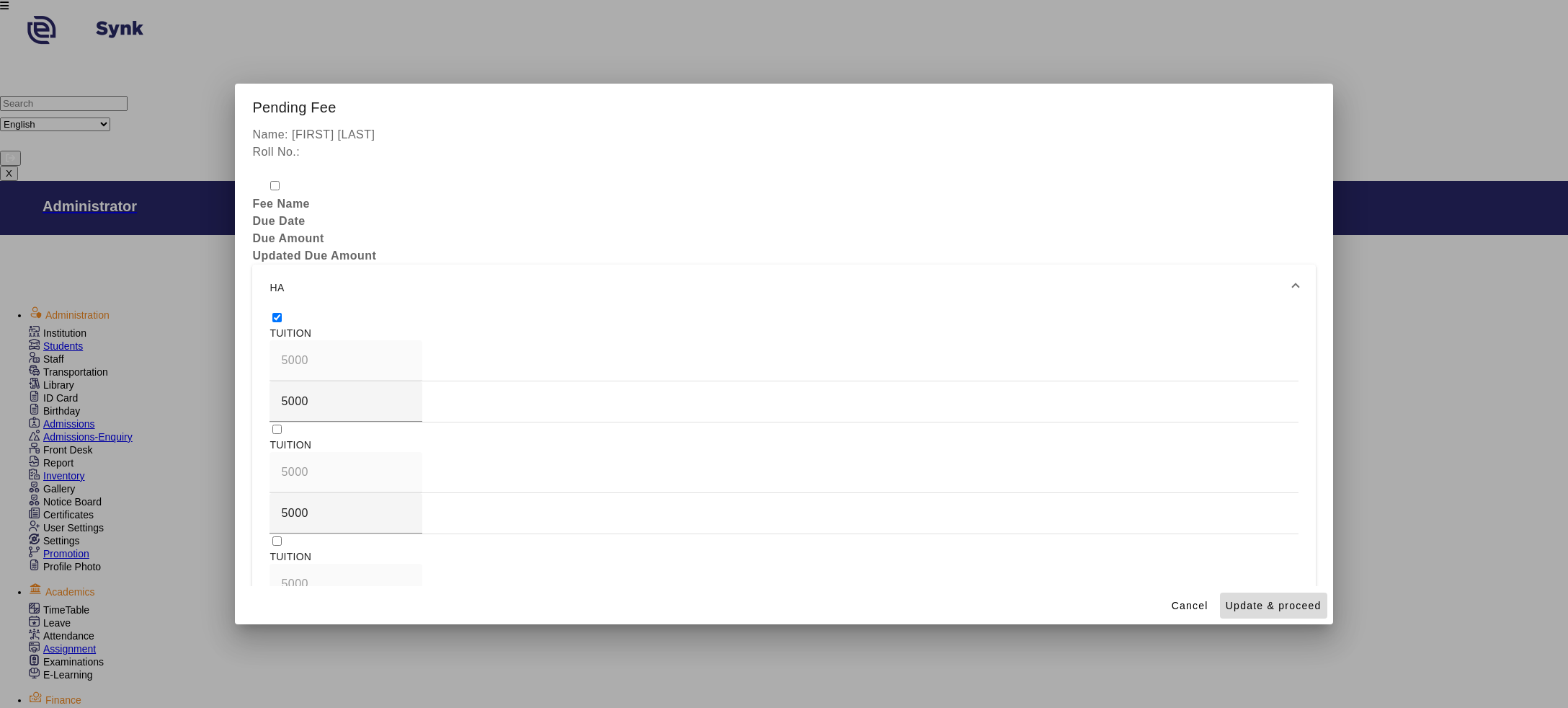 click on "Update & proceed" at bounding box center (1273, 606) 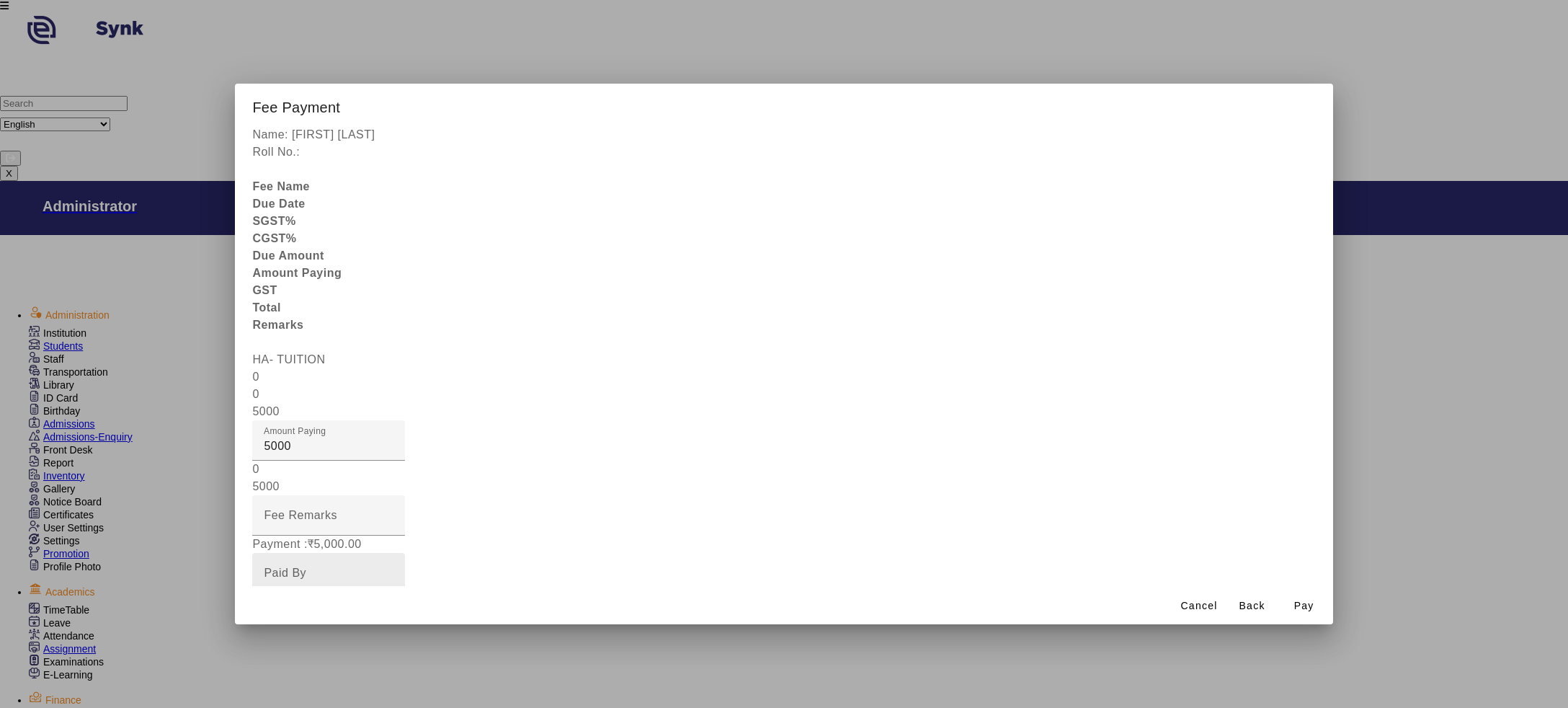 click at bounding box center (329, 573) 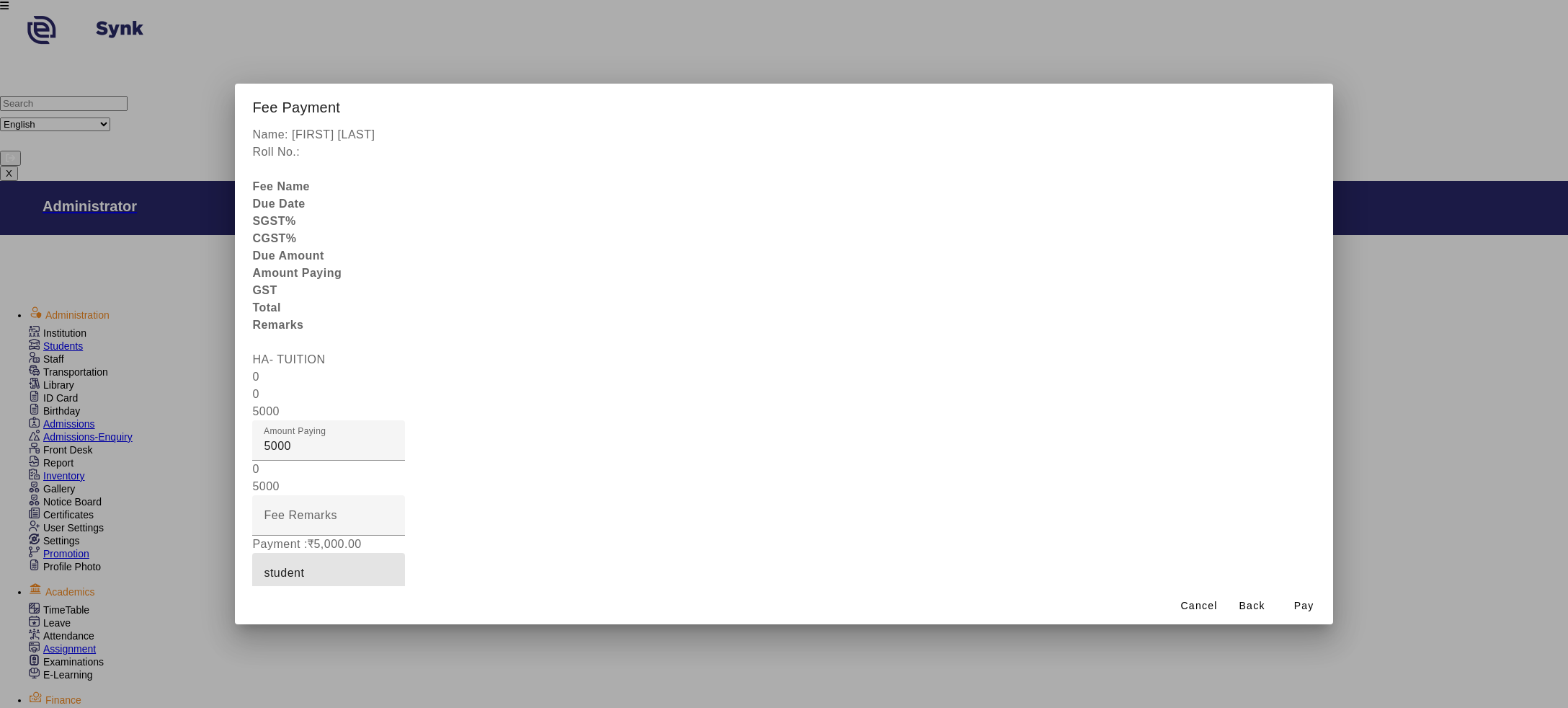 type on "student" 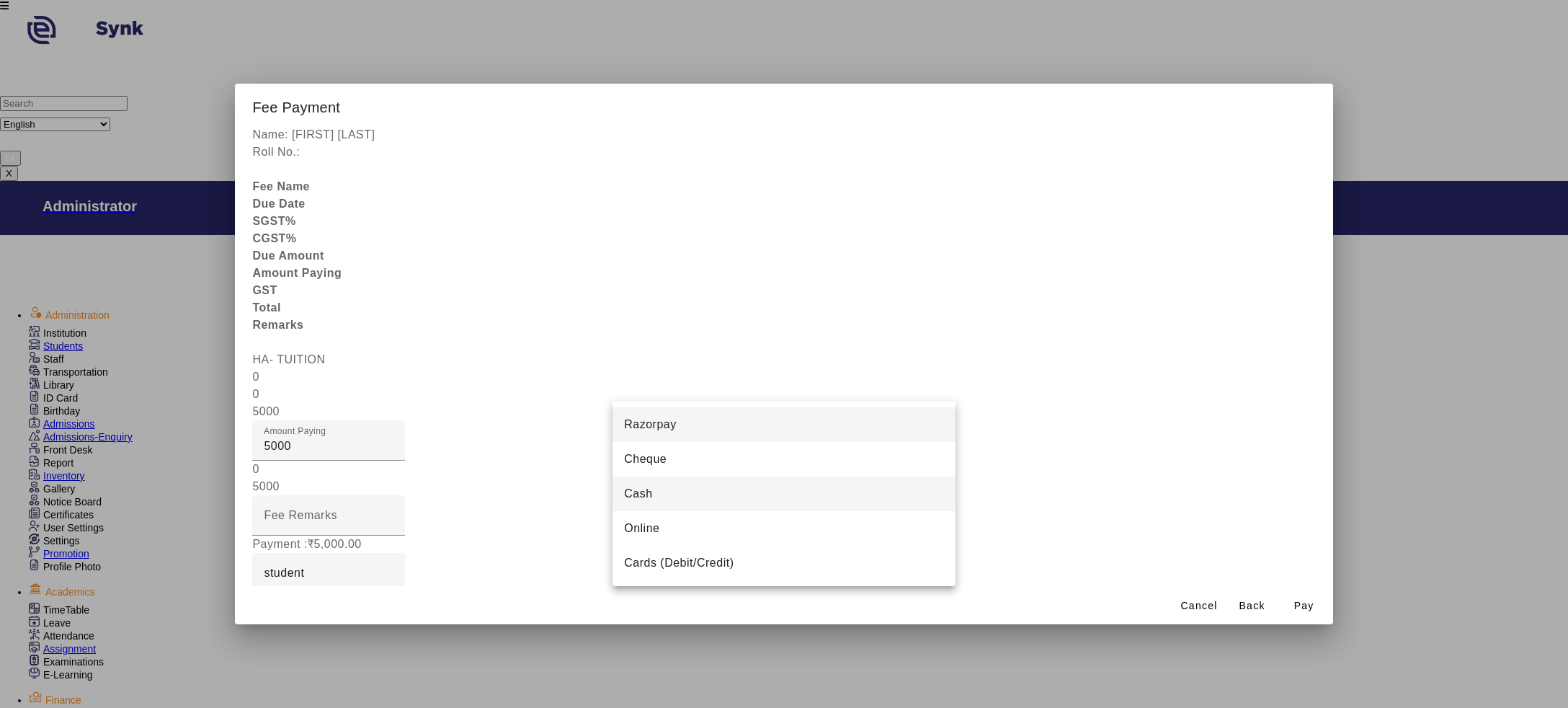 click on "Cash" at bounding box center (784, 494) 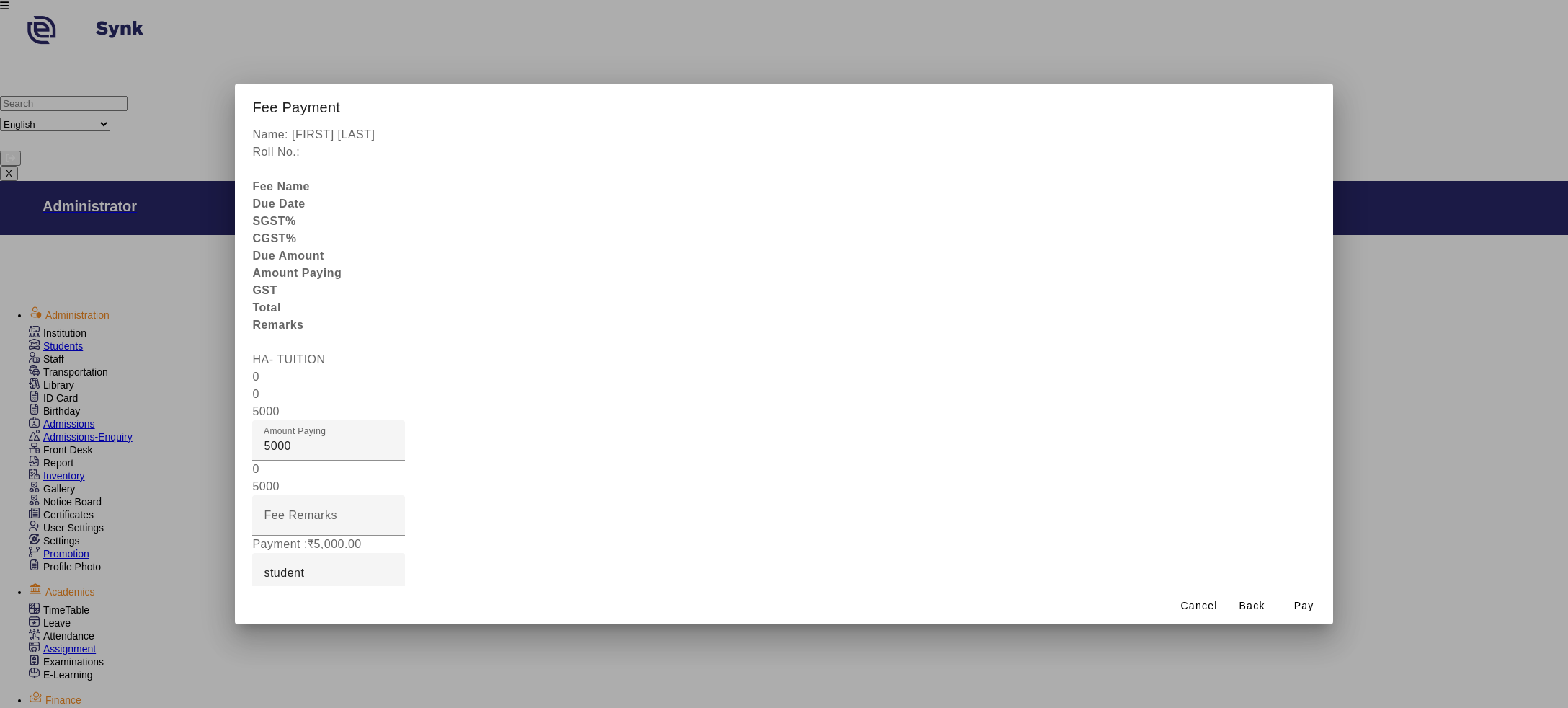 click on "Remarks" at bounding box center [288, 653] 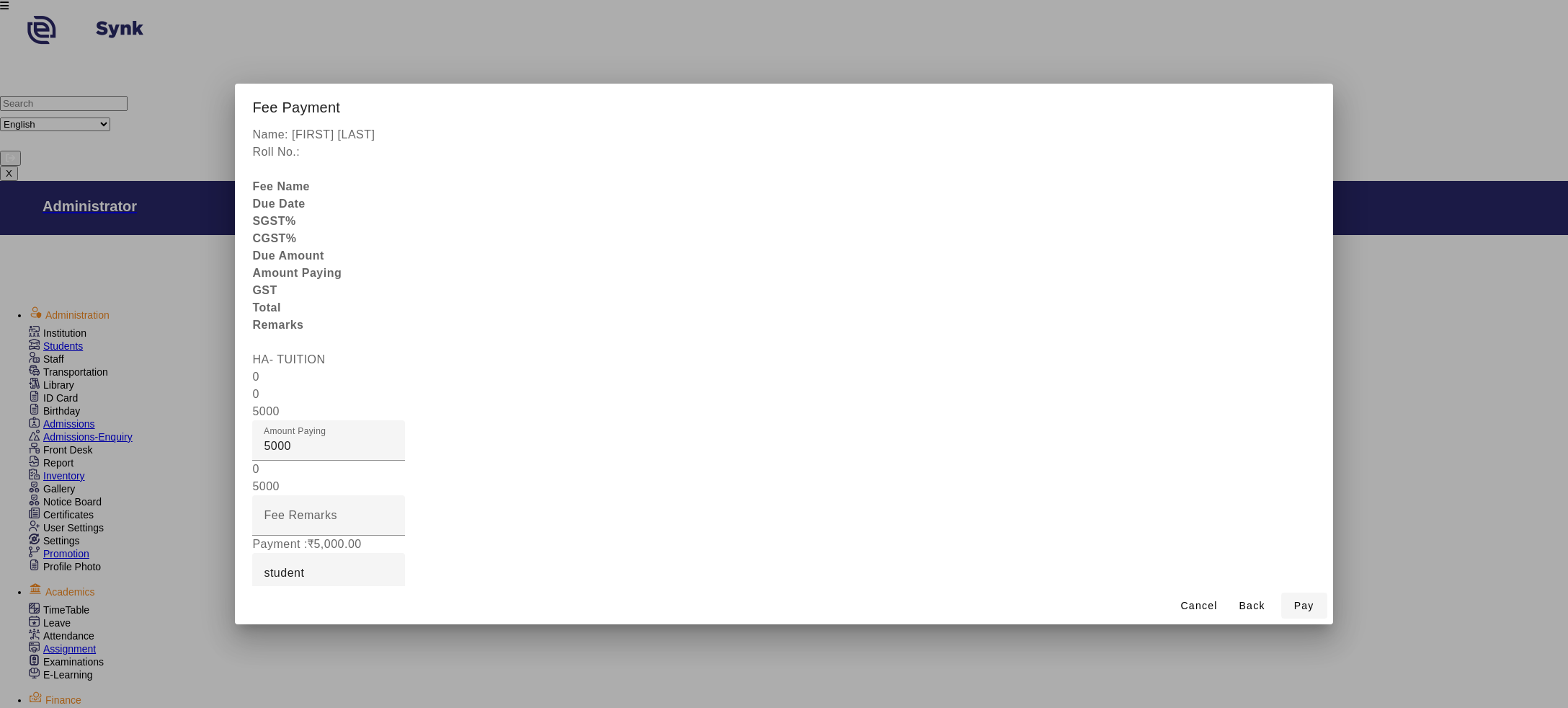 type on "[MONTH] [YEAR]" 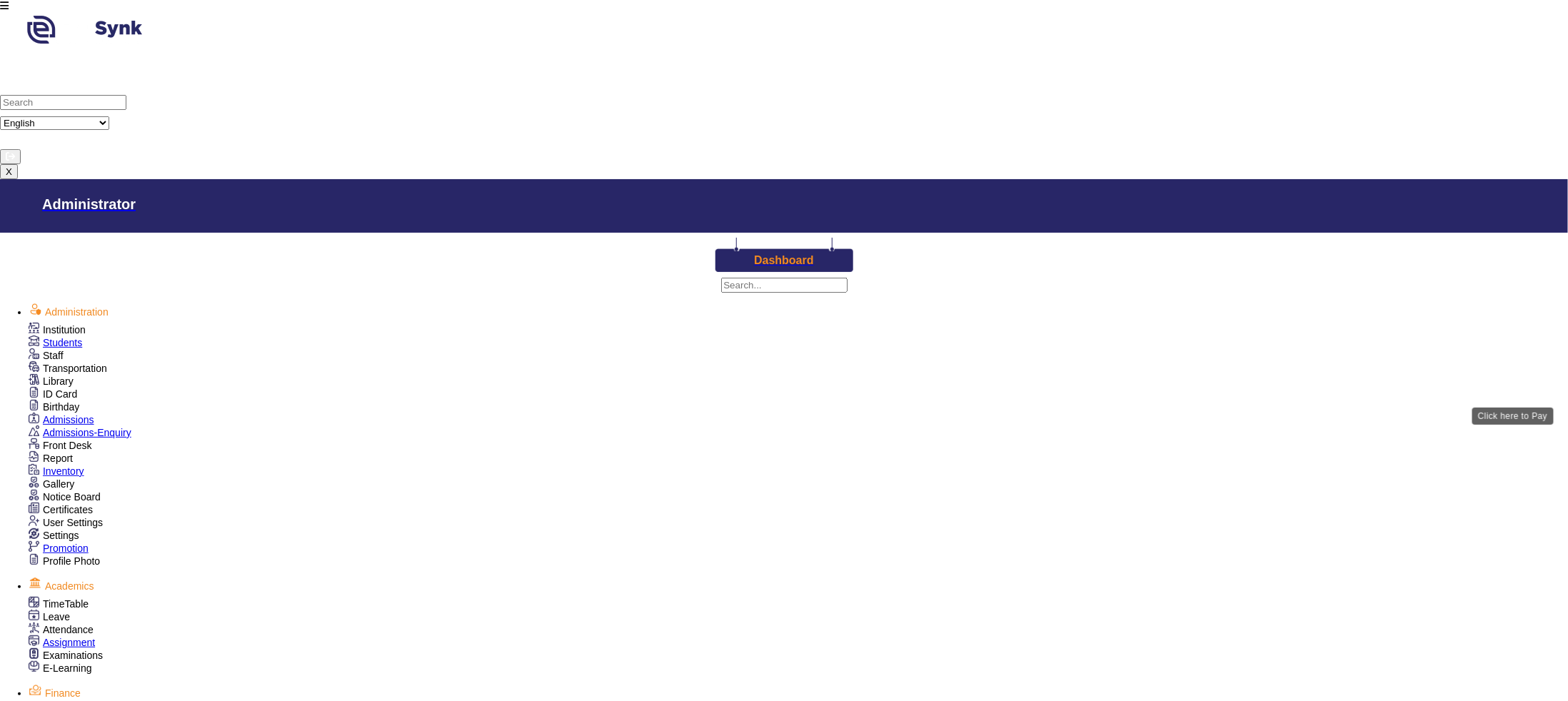 click on "View & Pay" at bounding box center [925, 1350] 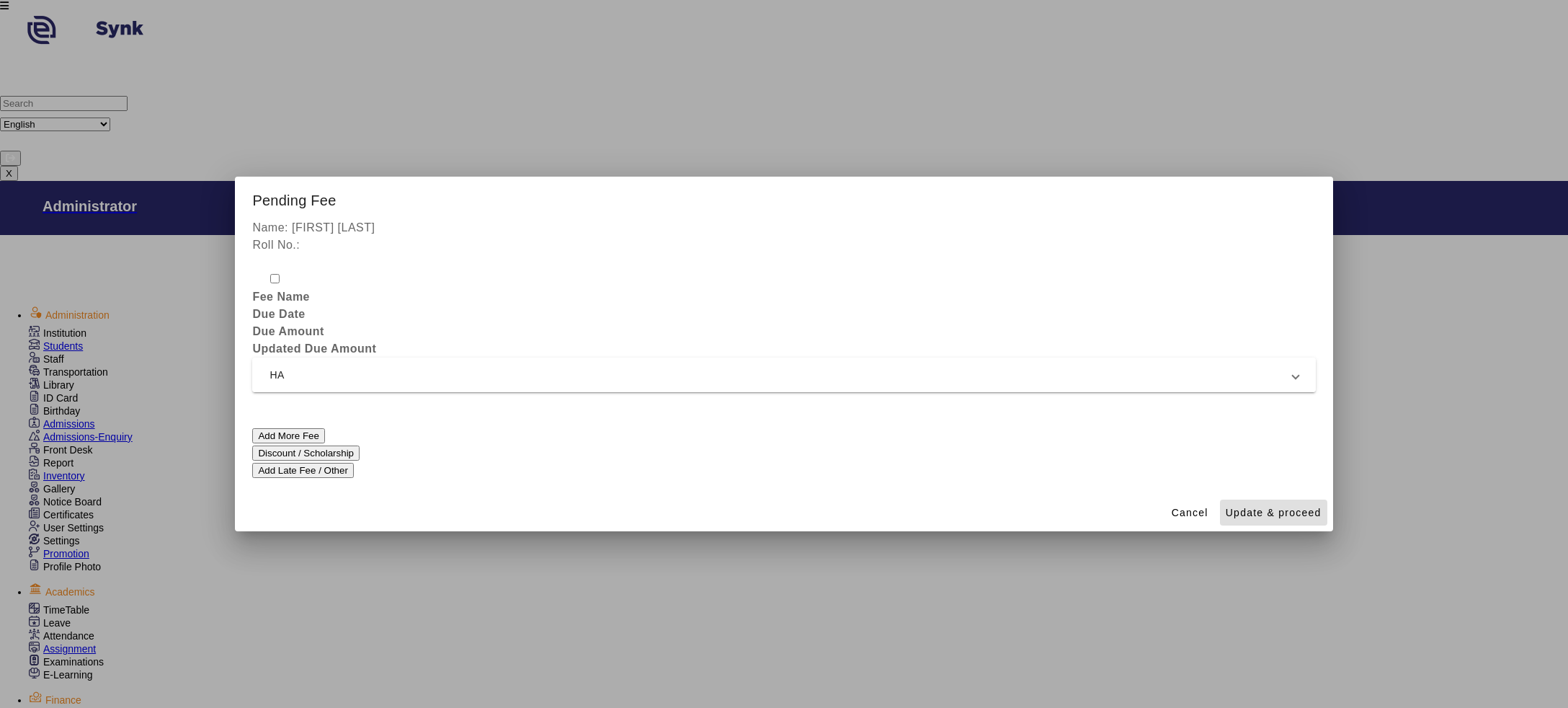 click on "HA" at bounding box center [780, 375] 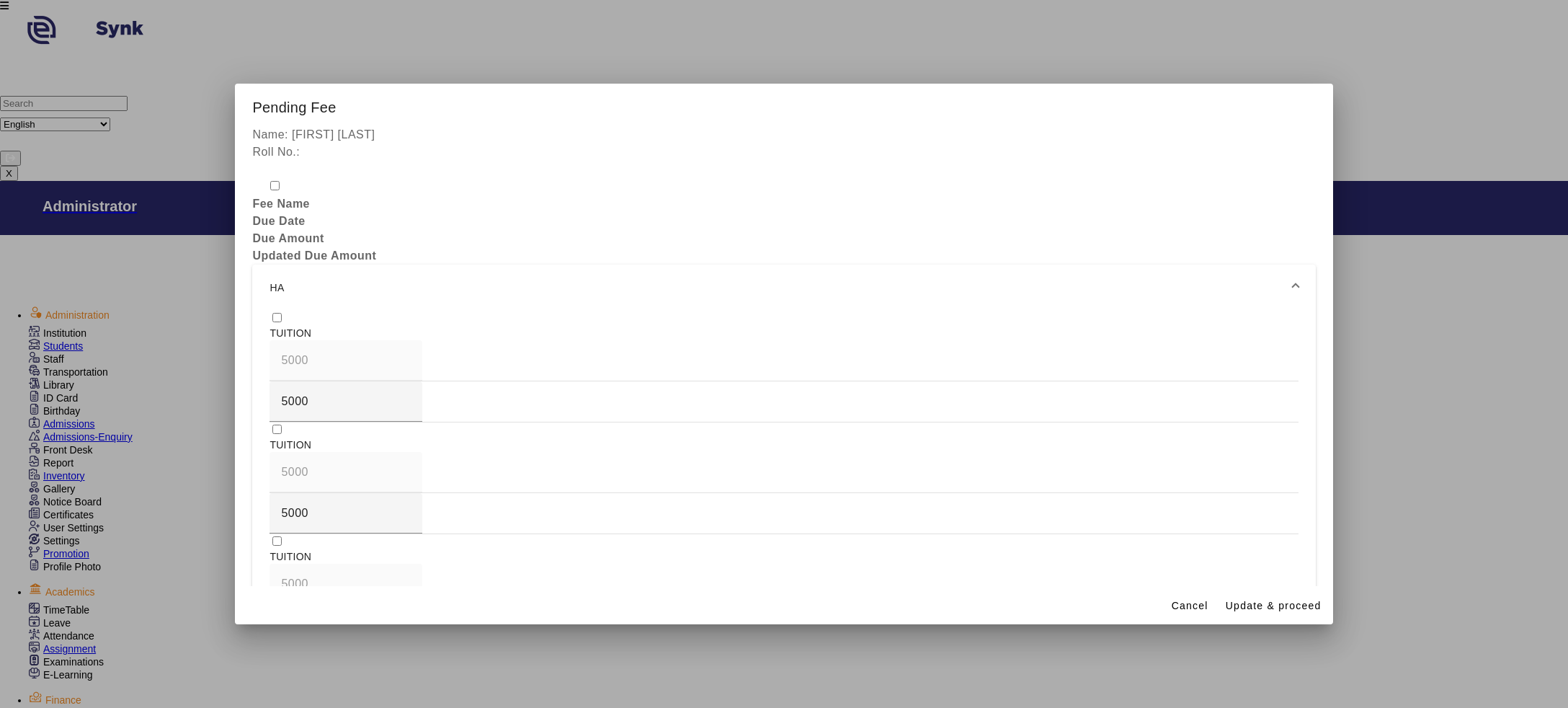 click at bounding box center [277, 317] 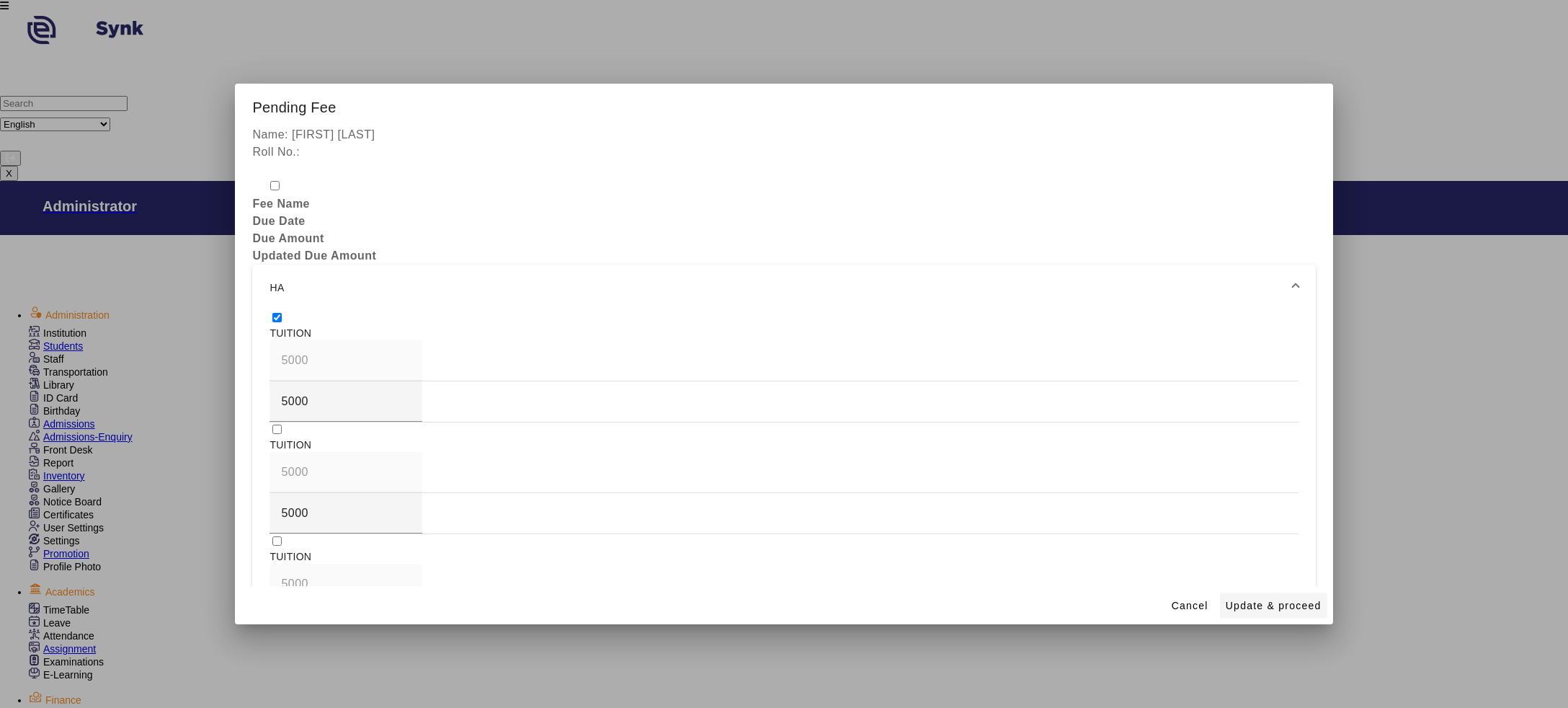 click on "Update & proceed" at bounding box center (1273, 606) 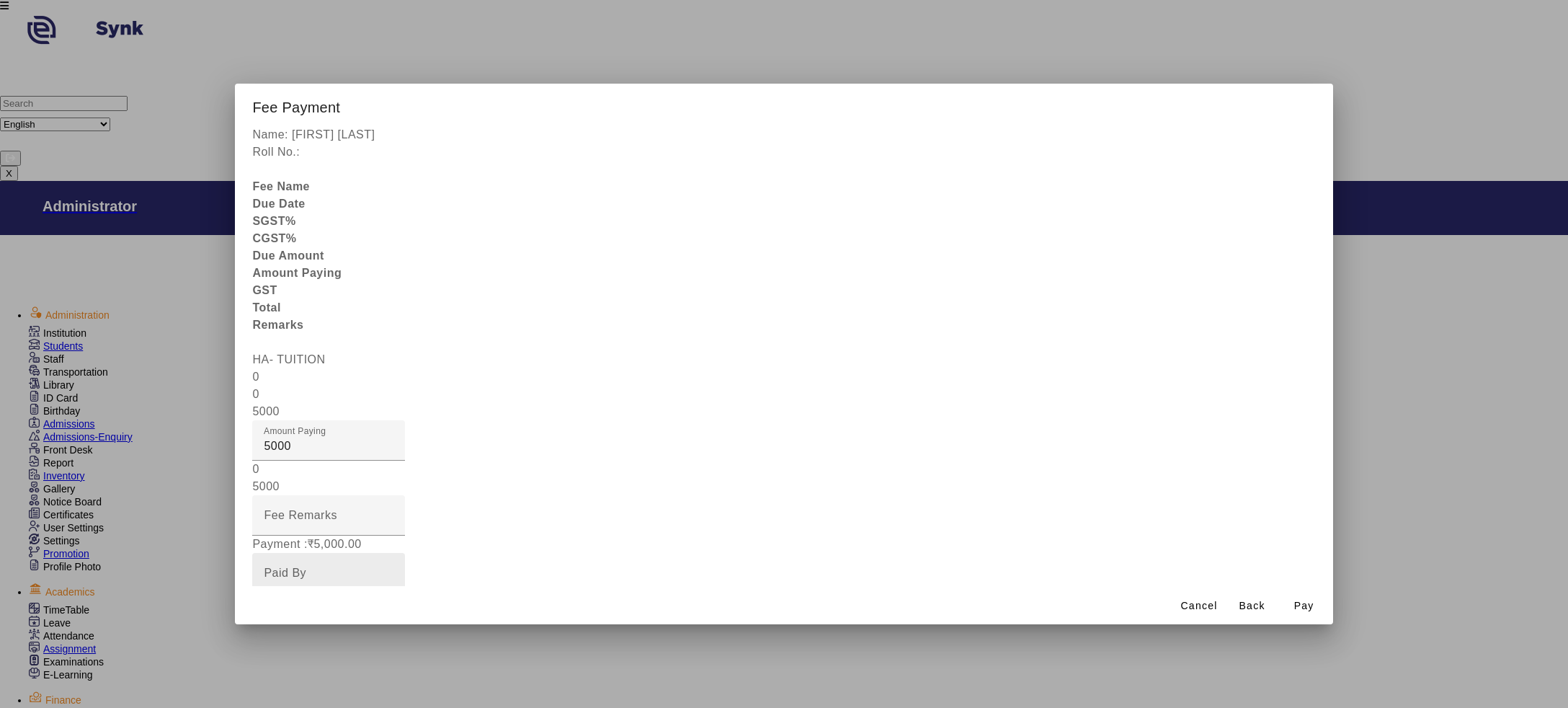click at bounding box center (329, 573) 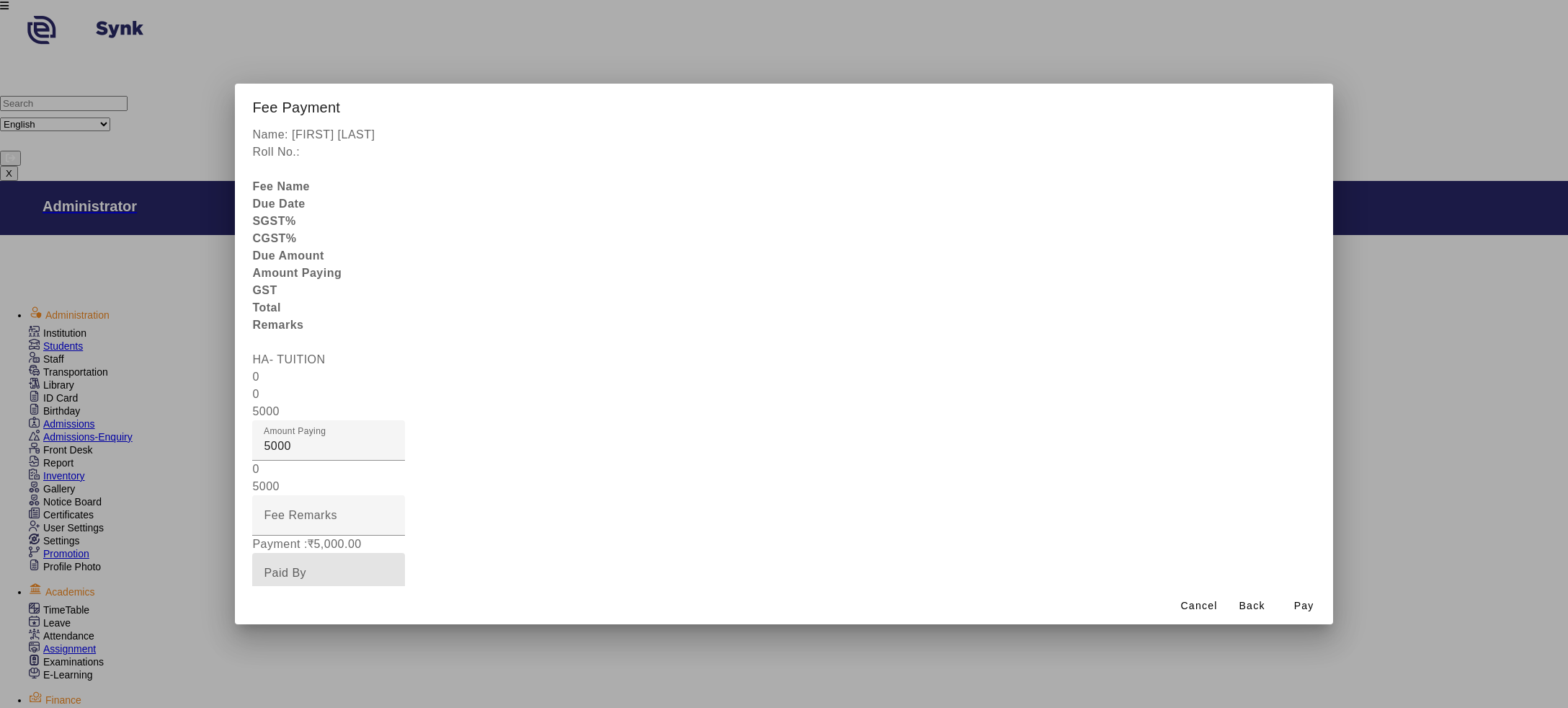 type on "student" 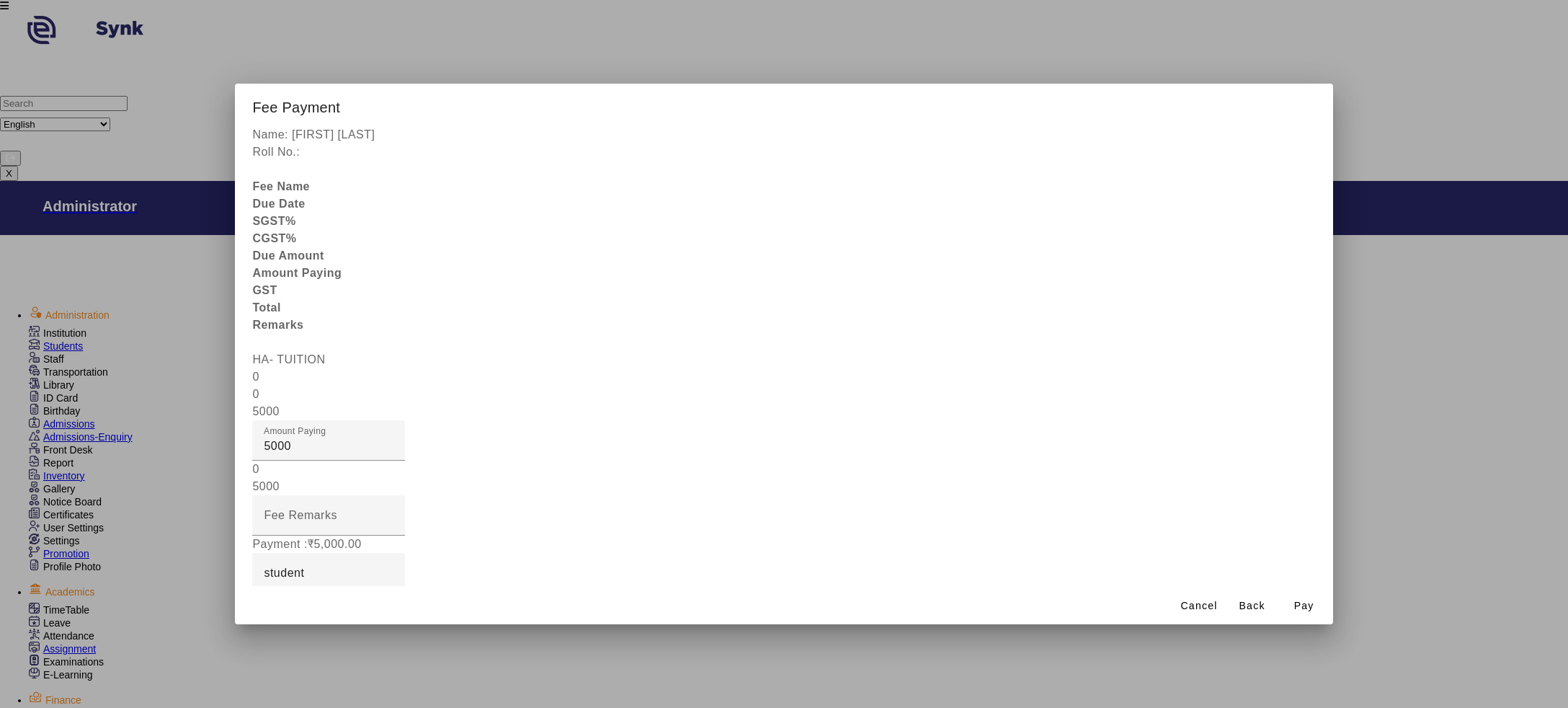 click on "Select Payment Mode" at bounding box center [325, 614] 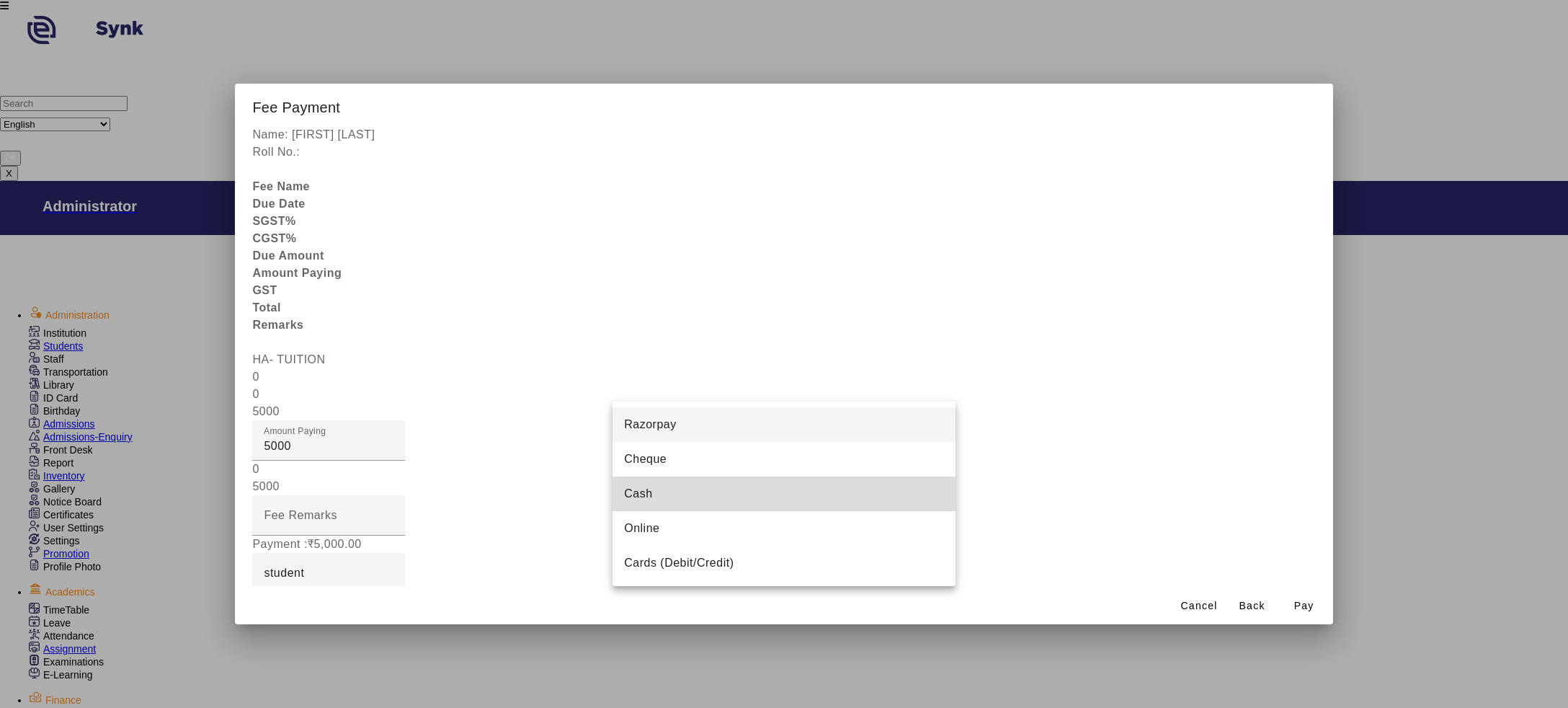 click on "Cash" at bounding box center (784, 494) 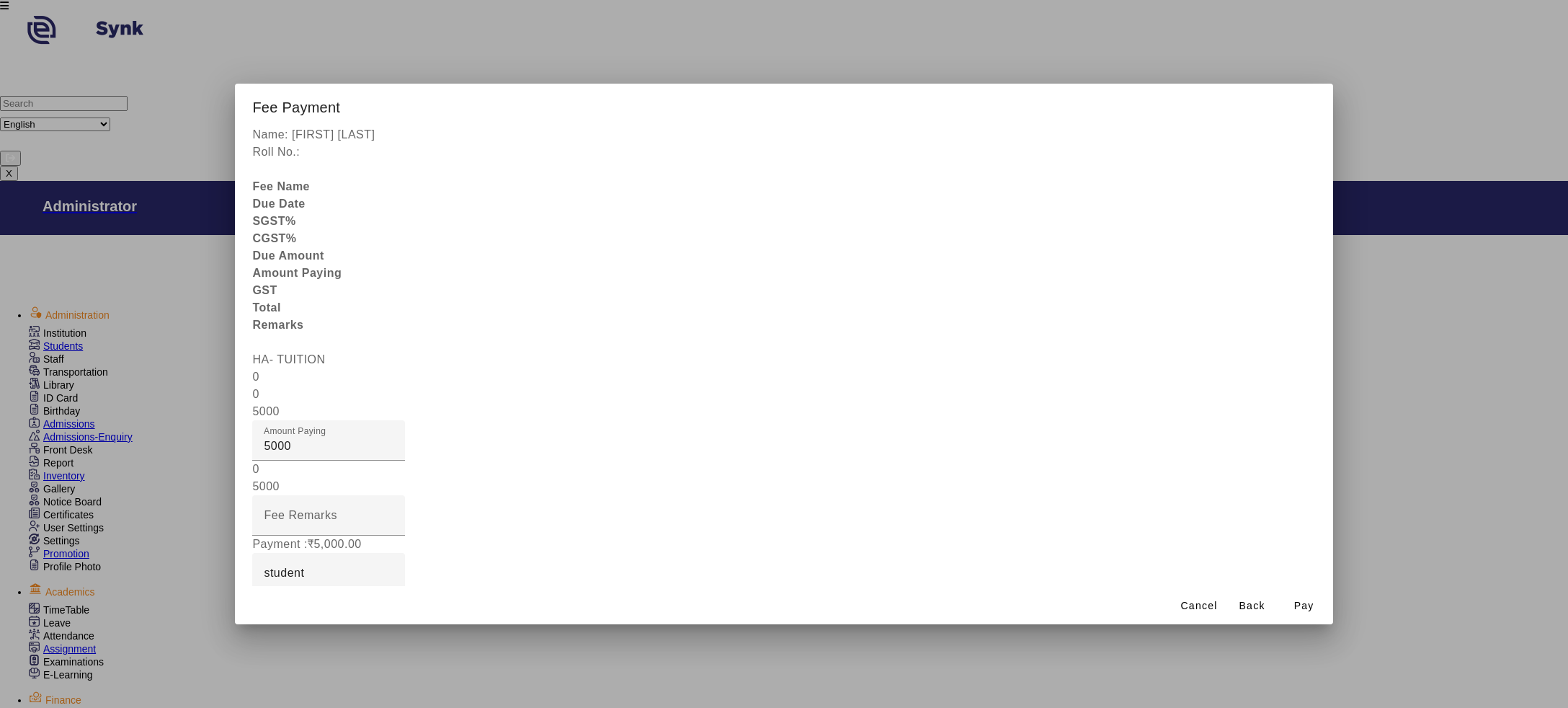 click on "Remarks" at bounding box center [288, 653] 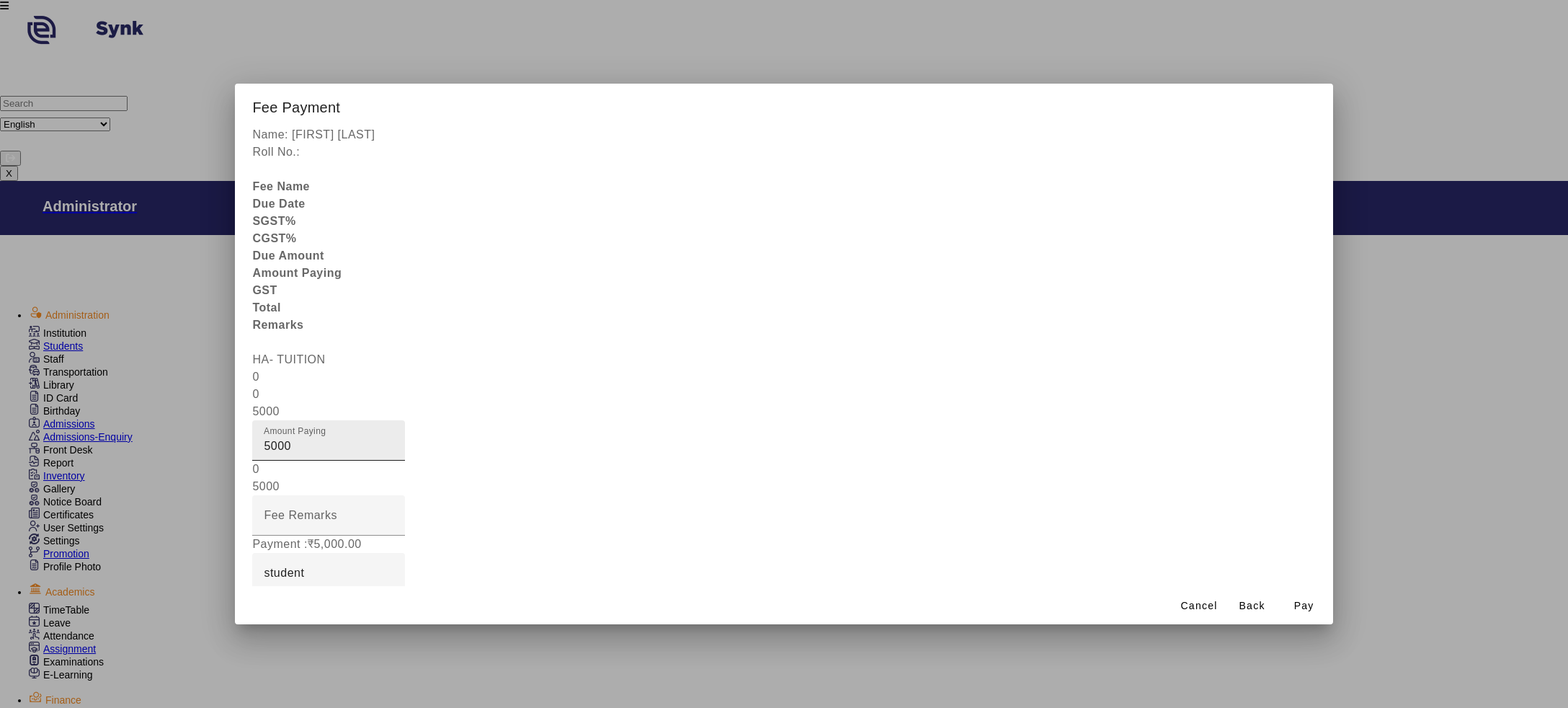 type on "[MONTH] [YEAR]" 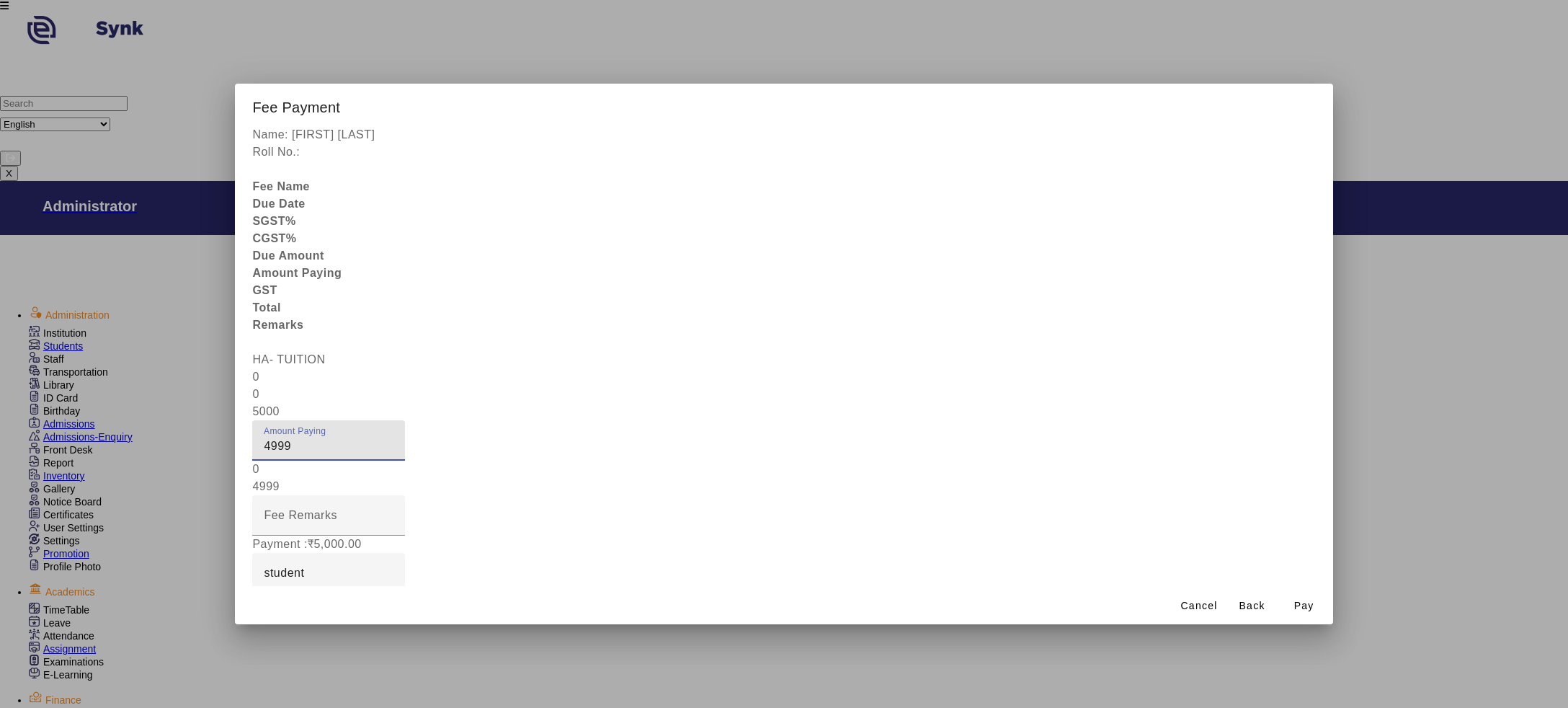 click on "4999" at bounding box center (329, 446) 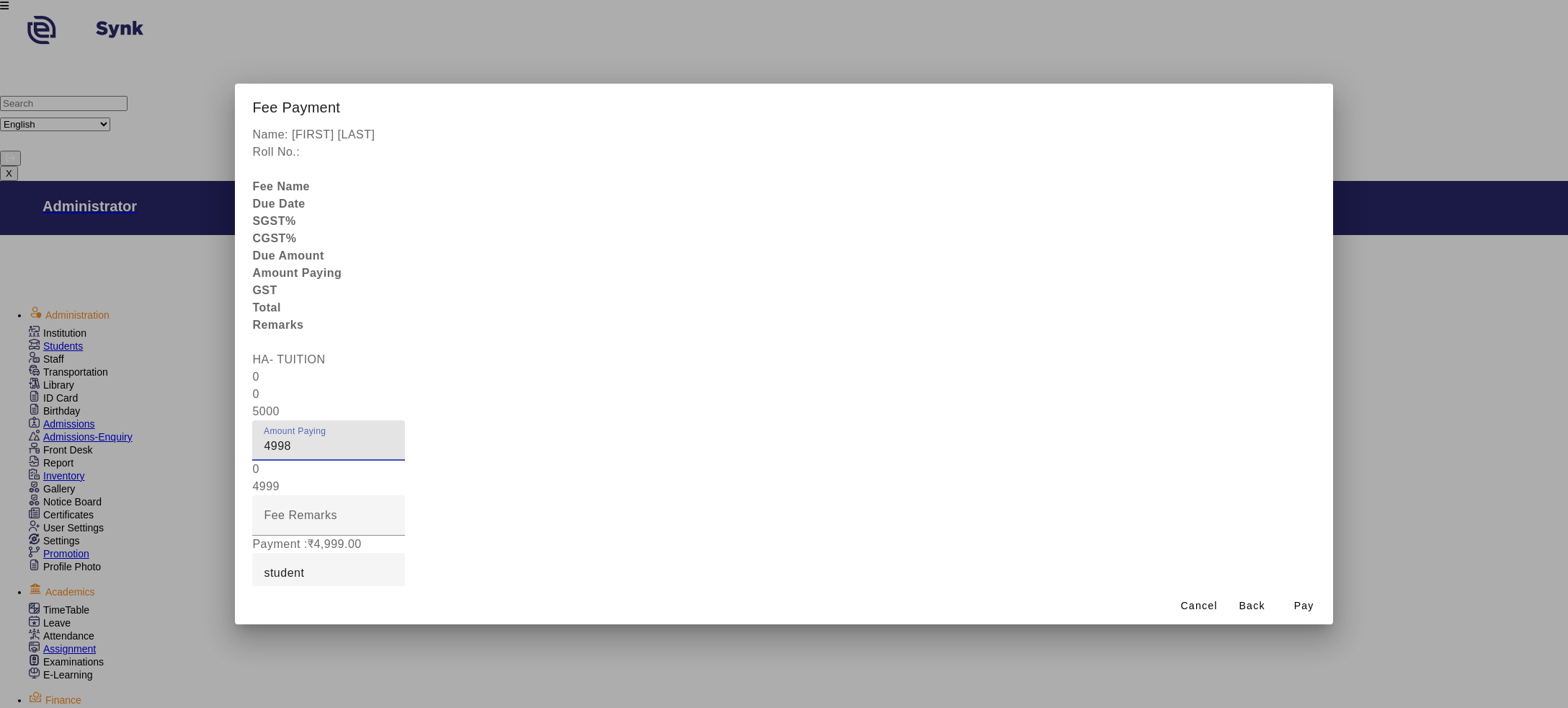 click on "4998" at bounding box center [329, 446] 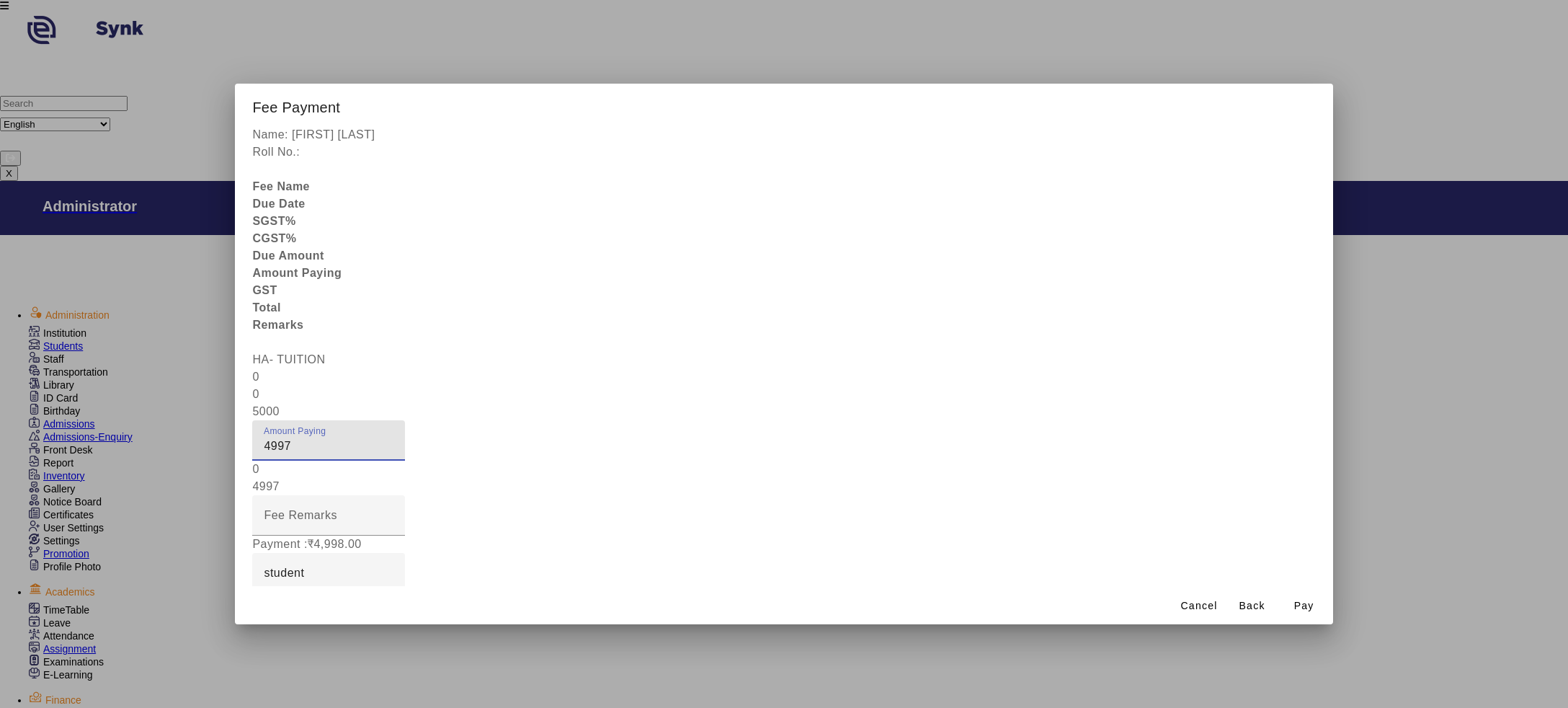 click on "4997" at bounding box center [329, 446] 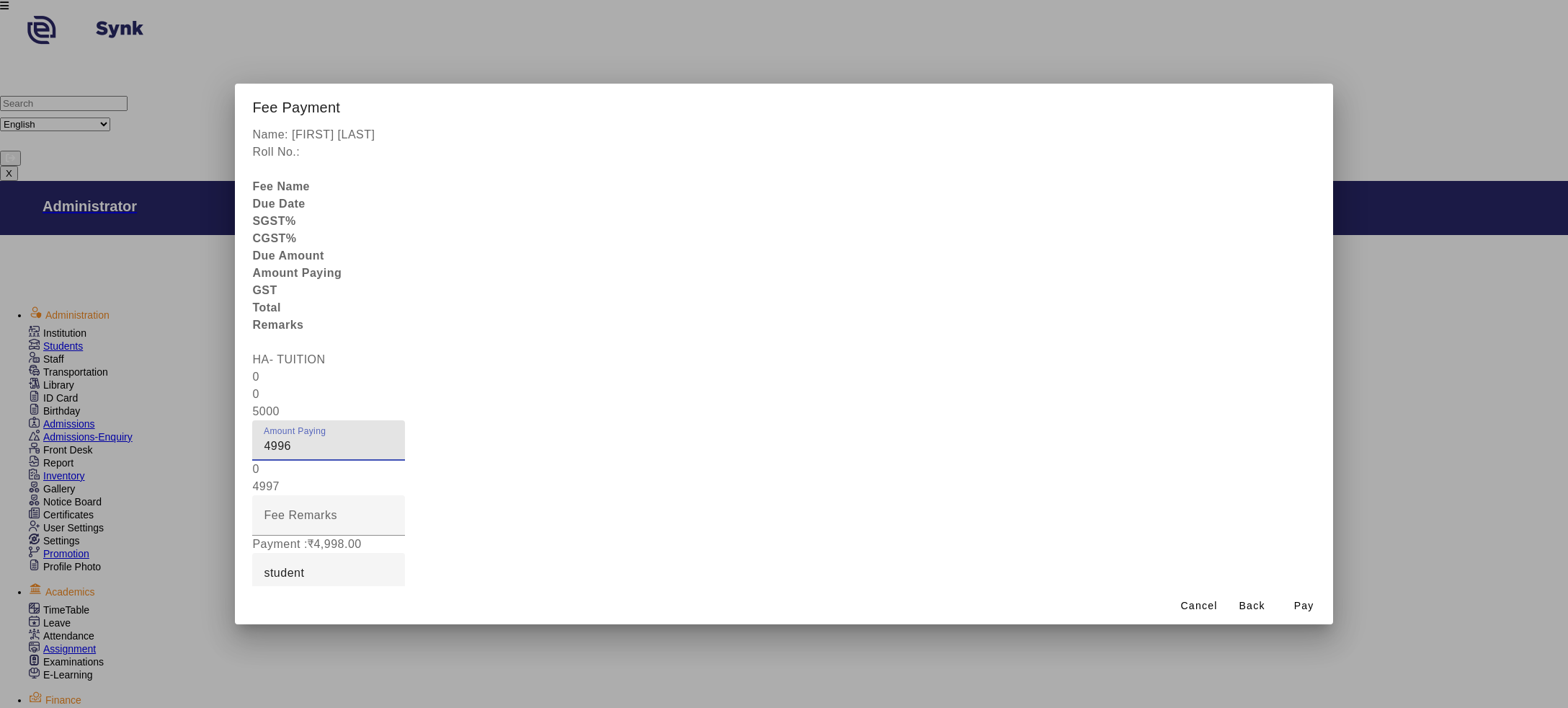click on "4996" at bounding box center [329, 446] 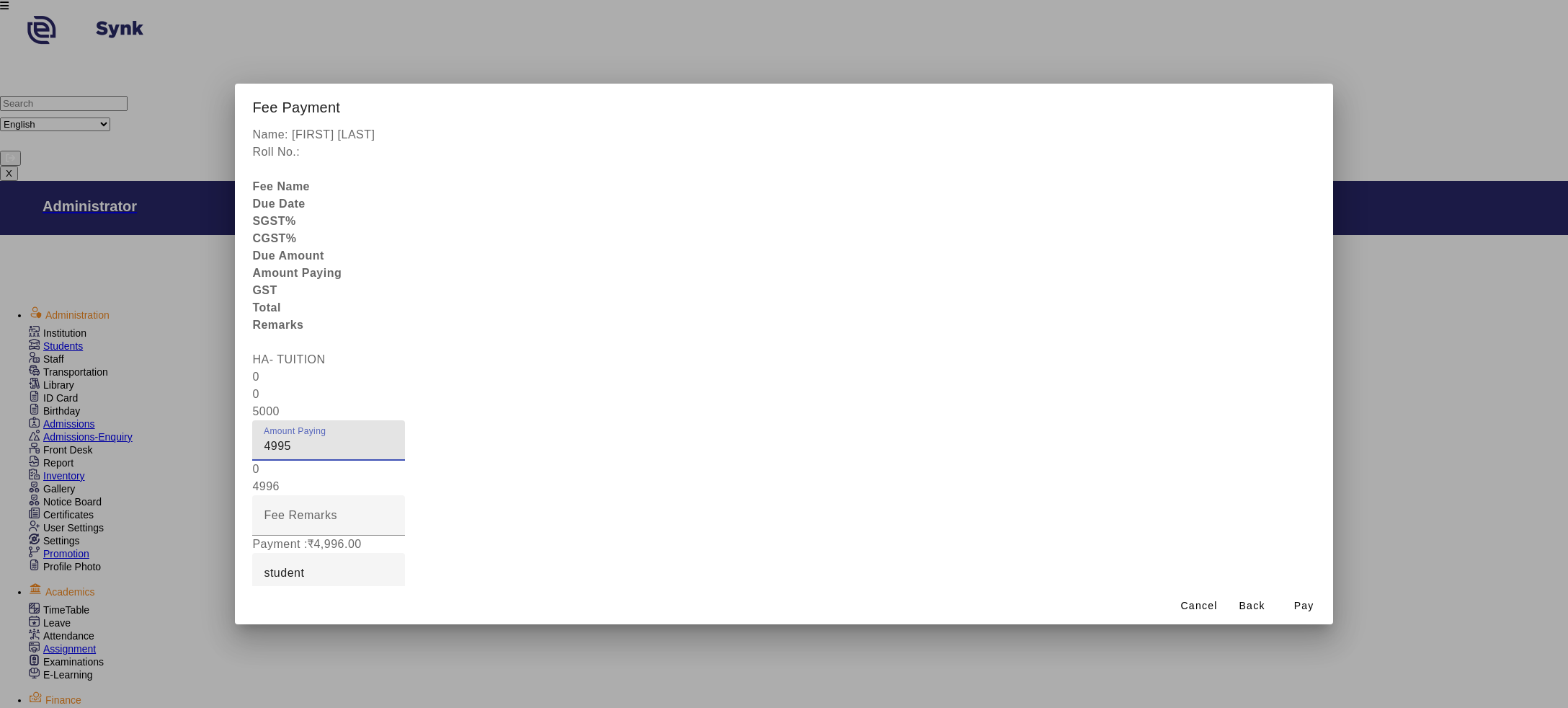 click on "4995" at bounding box center (329, 446) 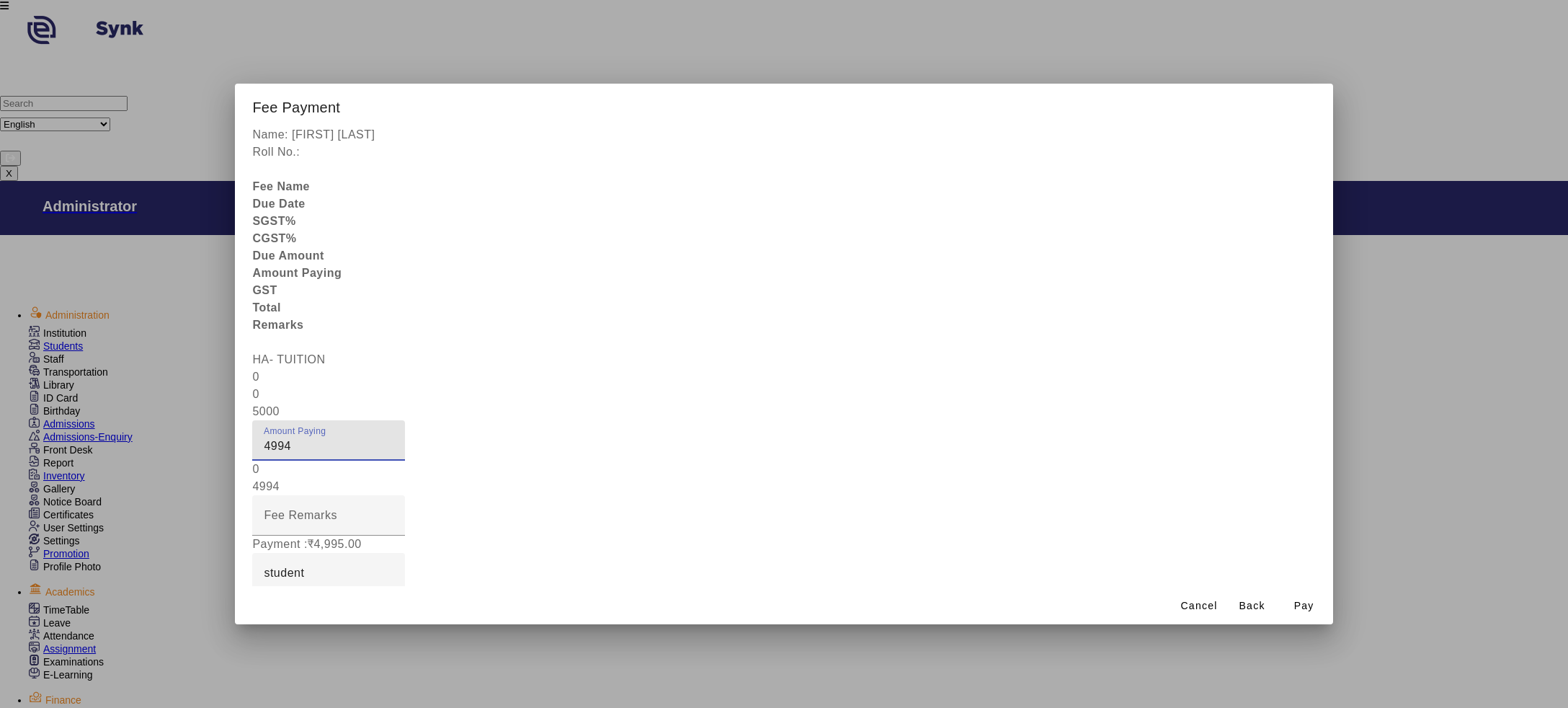 click on "4994" at bounding box center (329, 446) 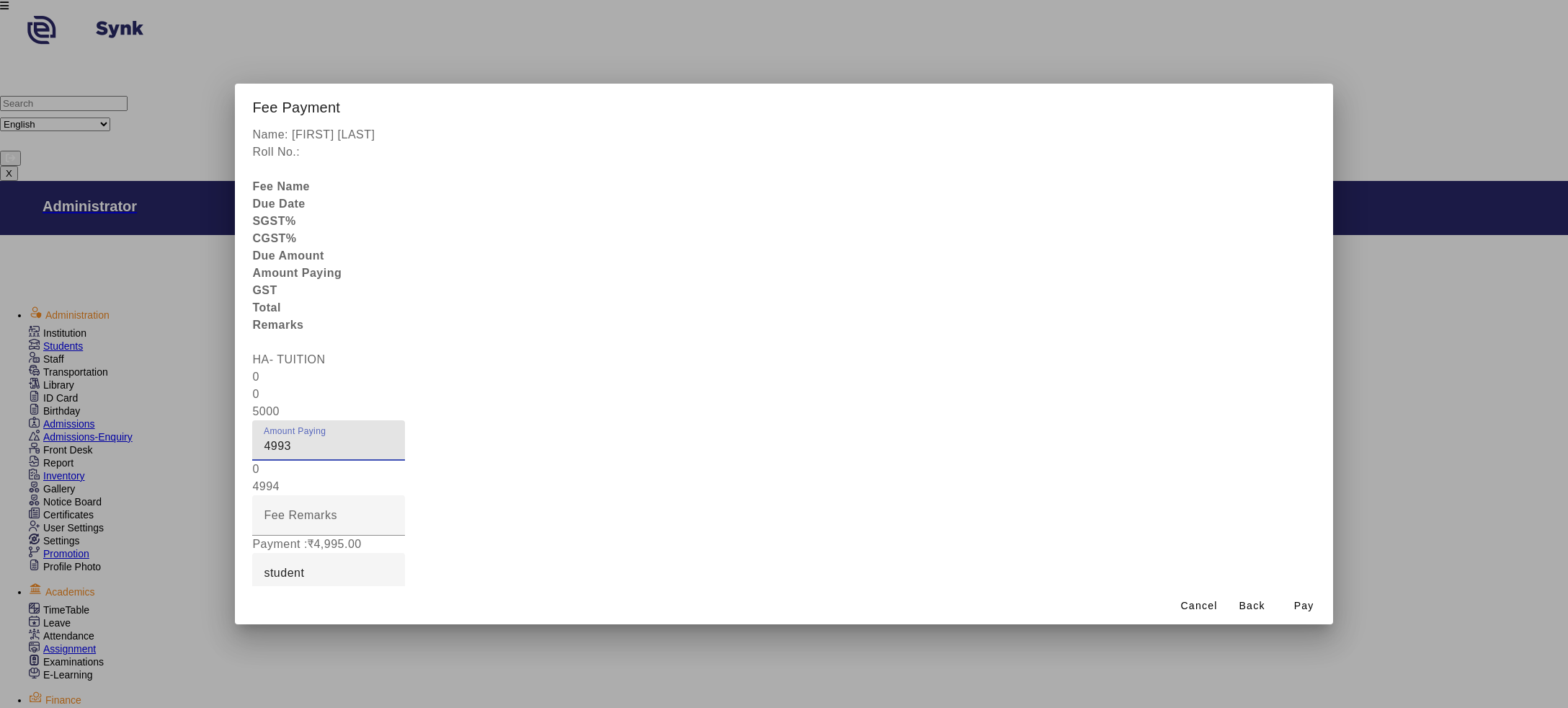 click on "4993" at bounding box center (329, 446) 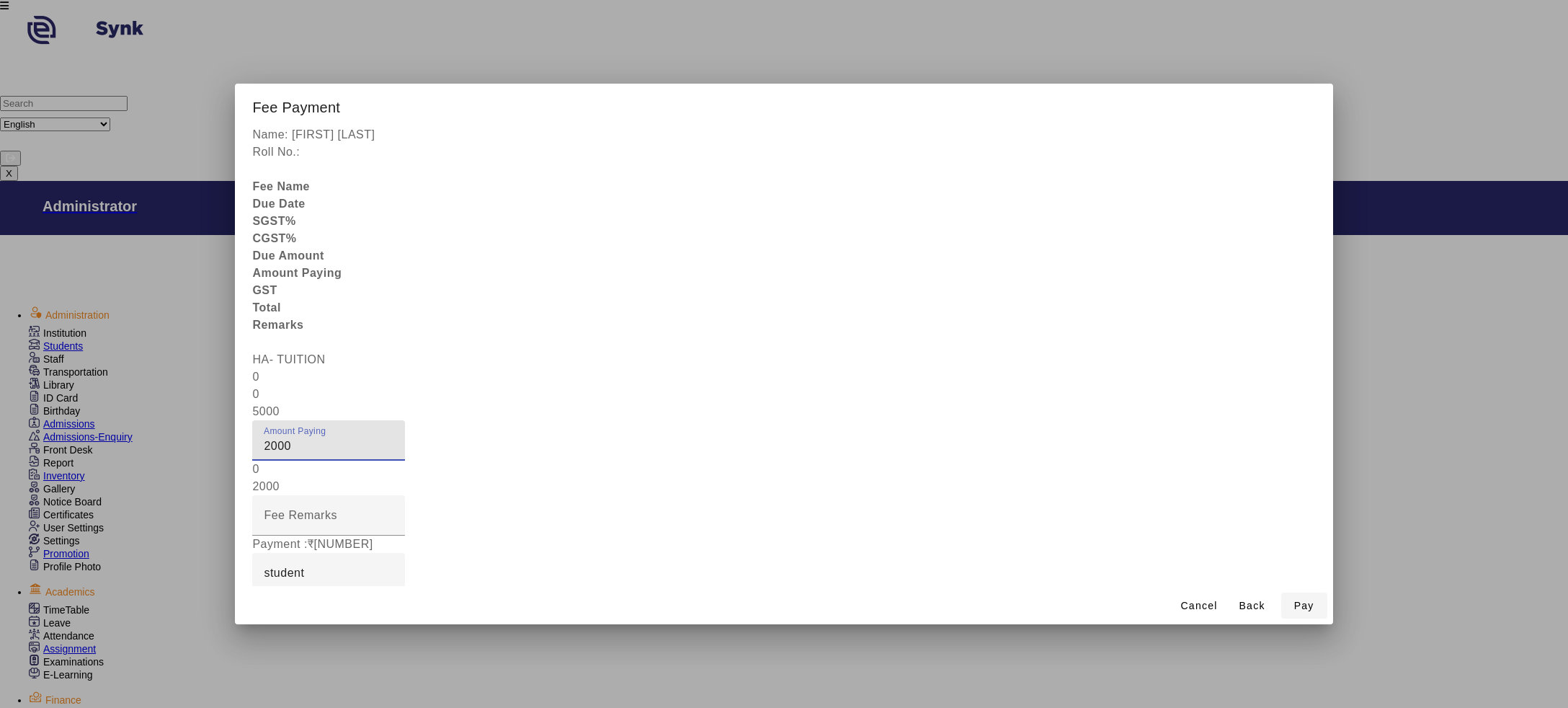 type on "2000" 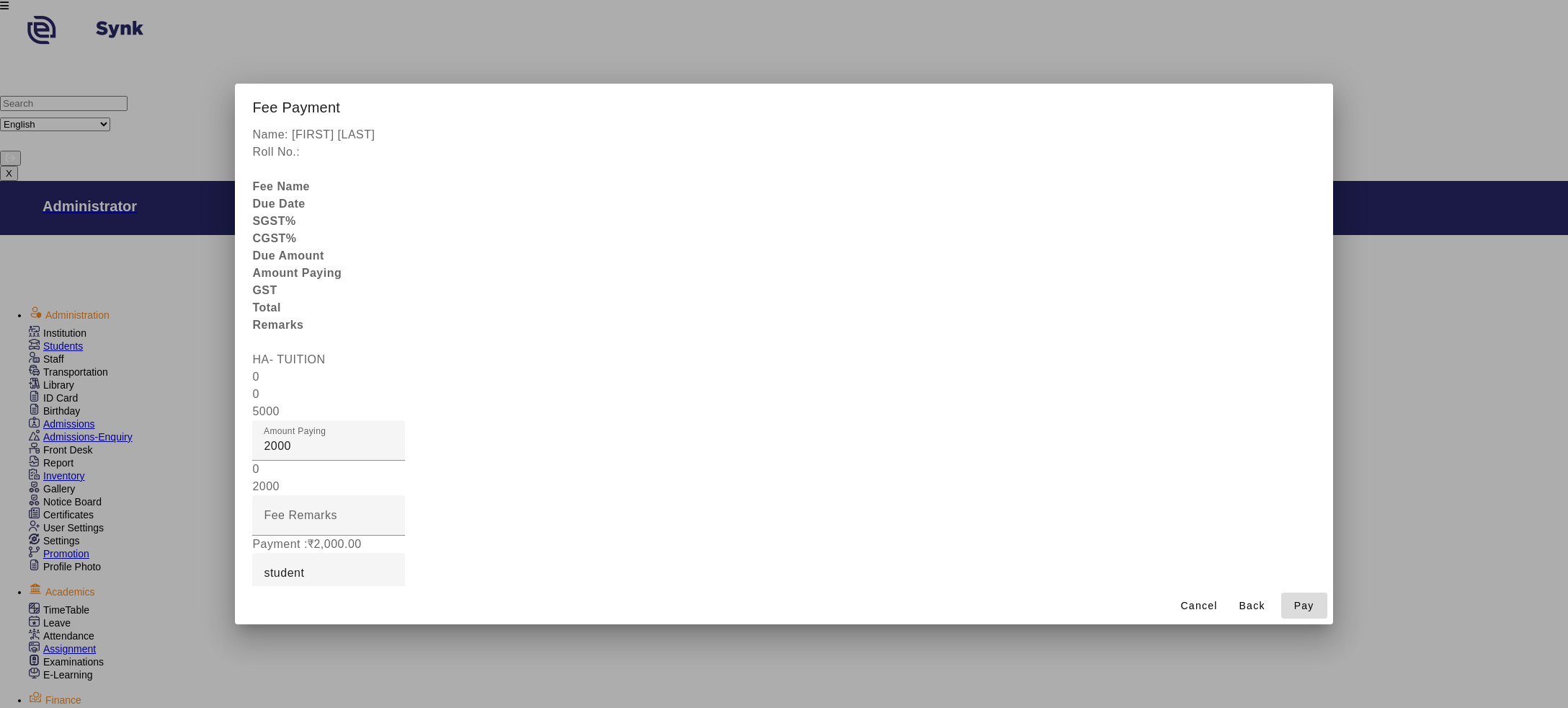 click on "Pay" at bounding box center (1304, 606) 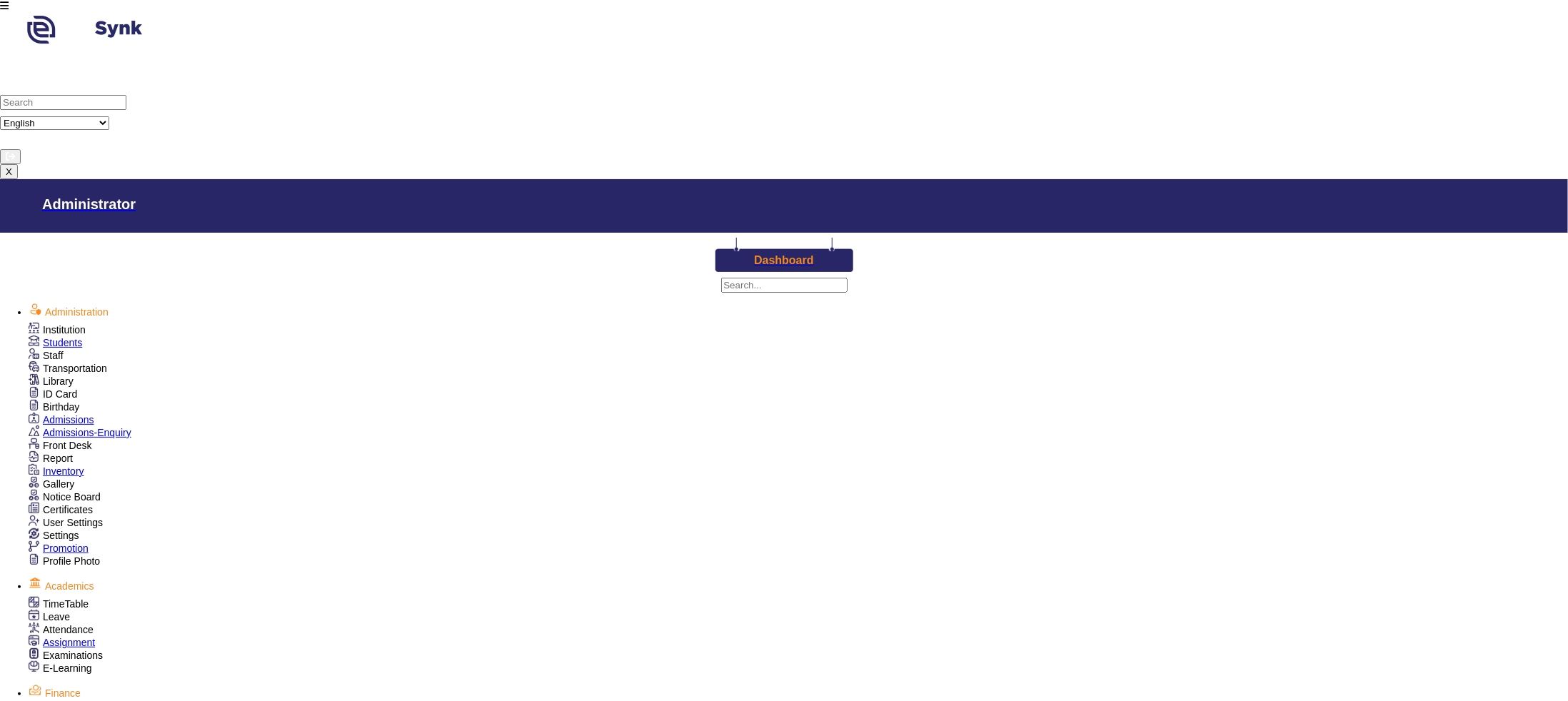 scroll, scrollTop: 0, scrollLeft: 0, axis: both 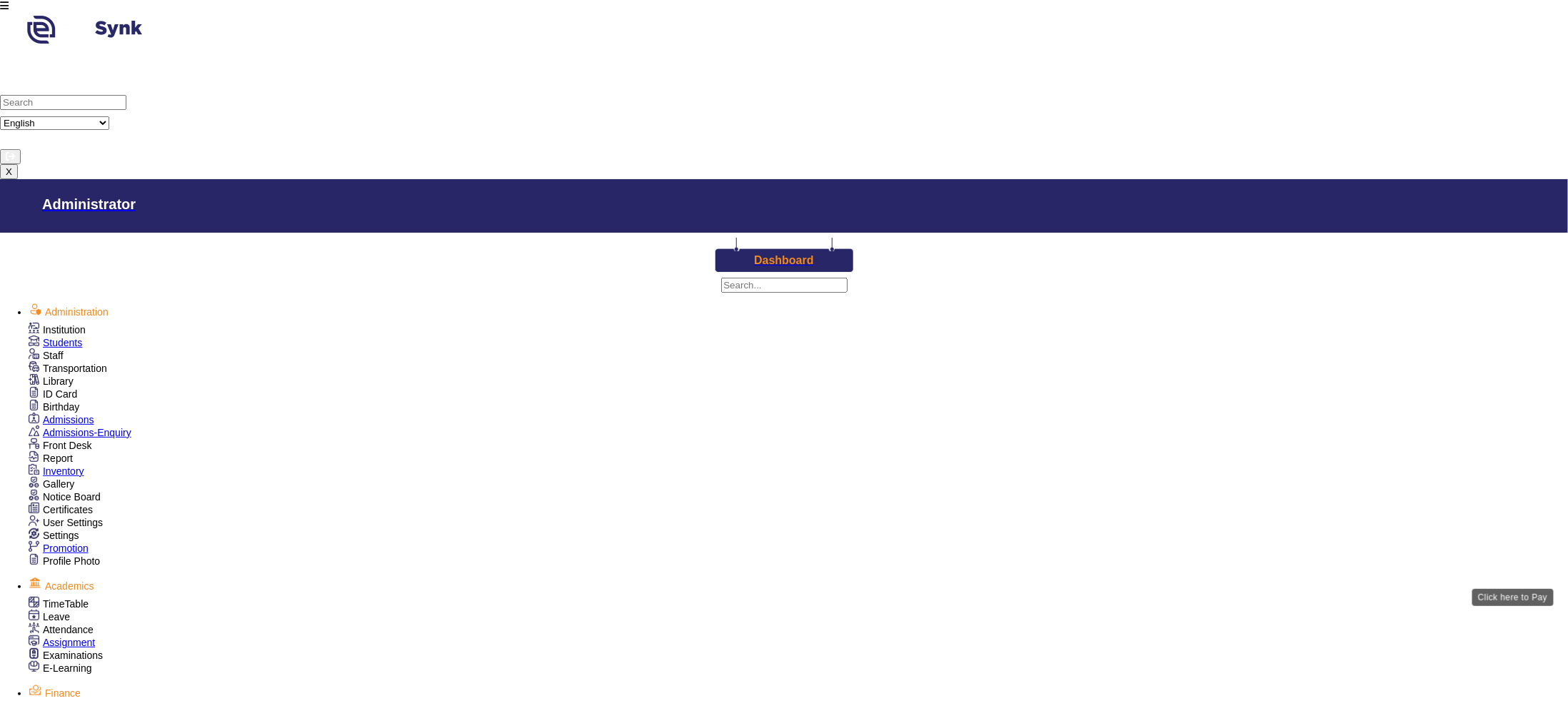 click on "View & Pay" at bounding box center (925, 1573) 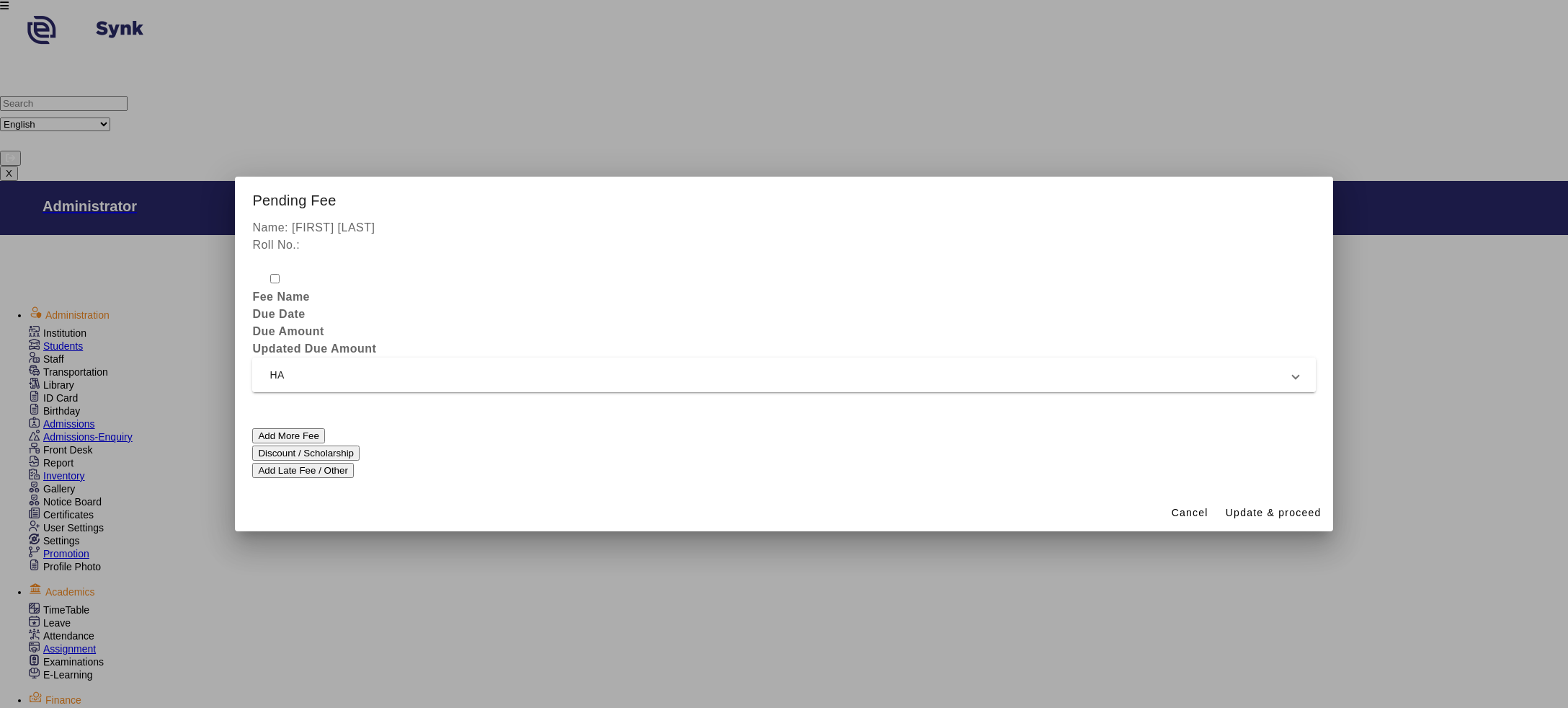 click on "HA" at bounding box center (780, 375) 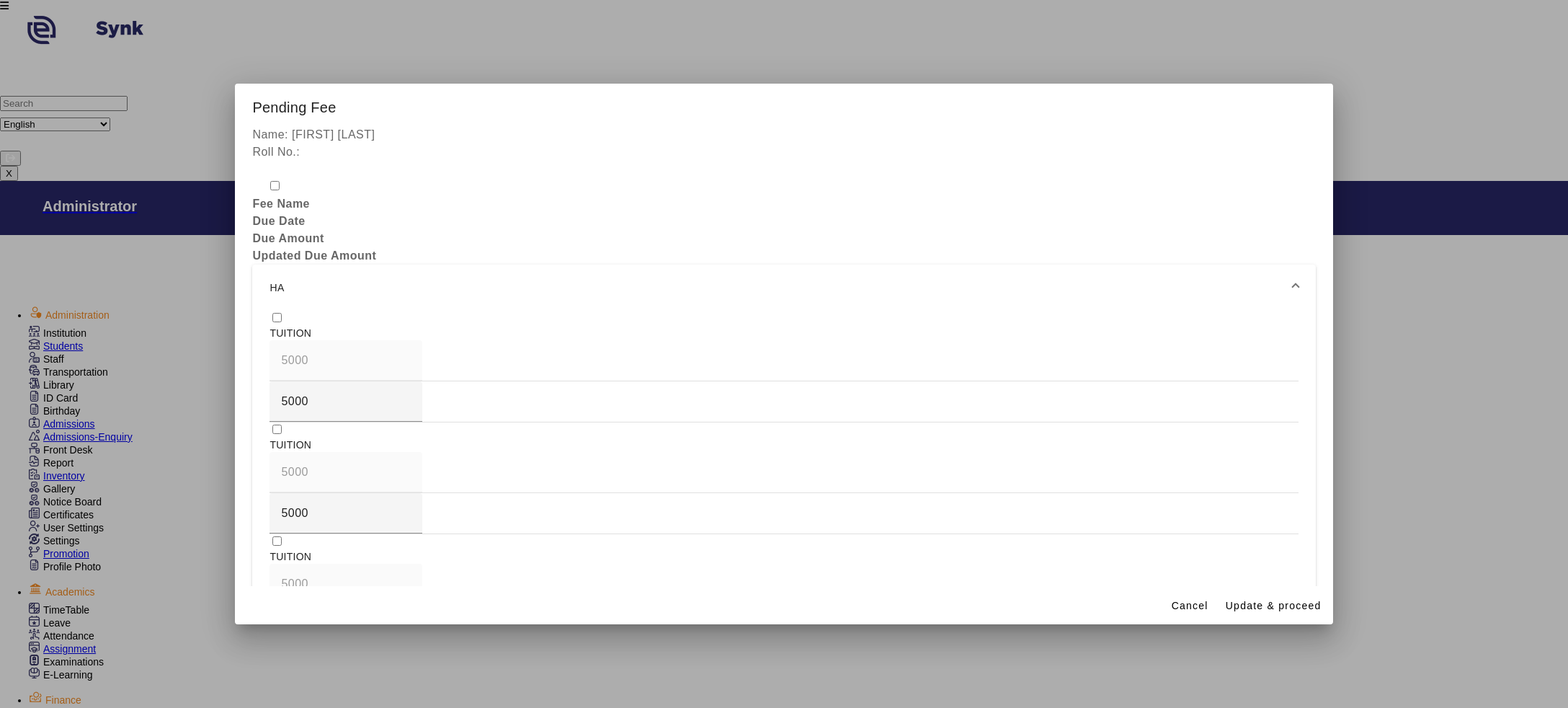 click at bounding box center [277, 317] 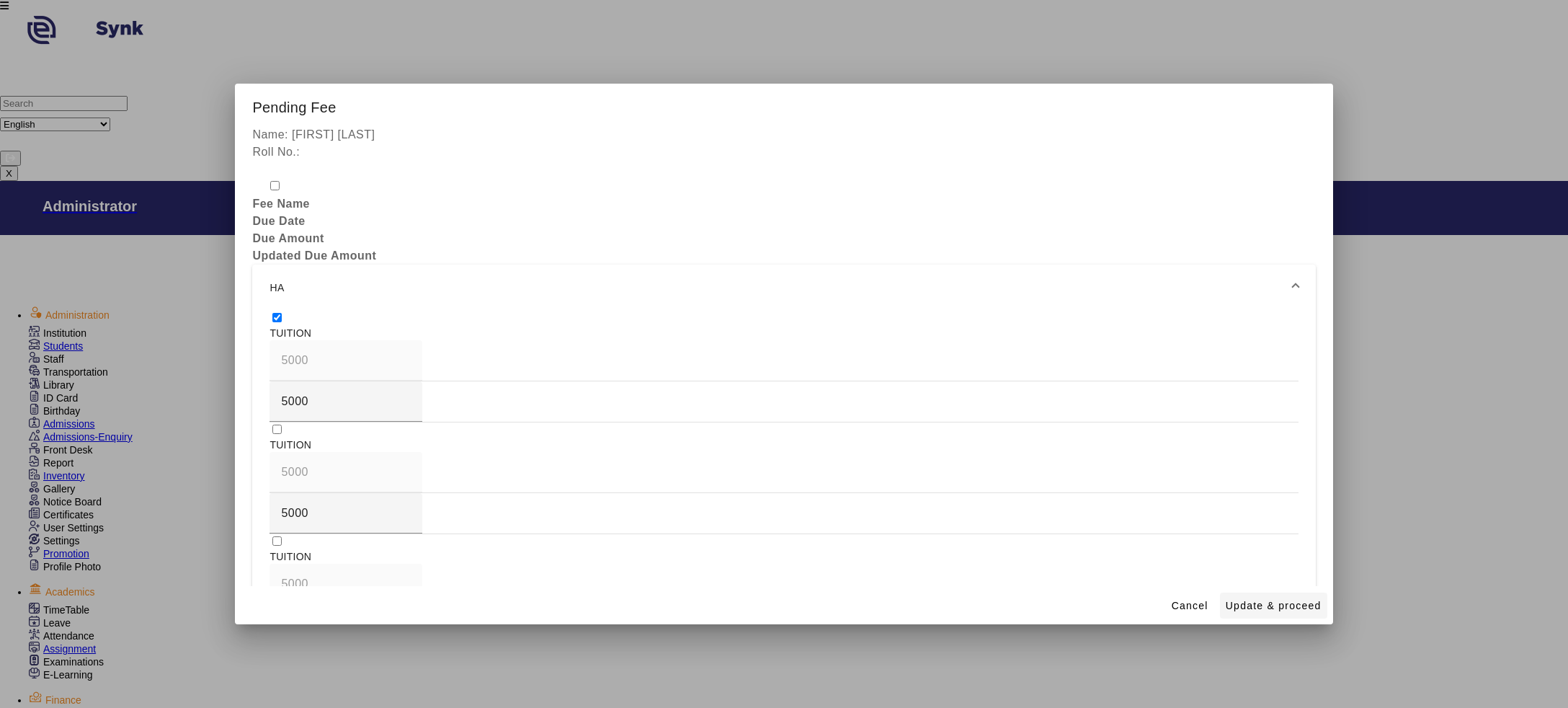 click on "Update & proceed" at bounding box center (1273, 606) 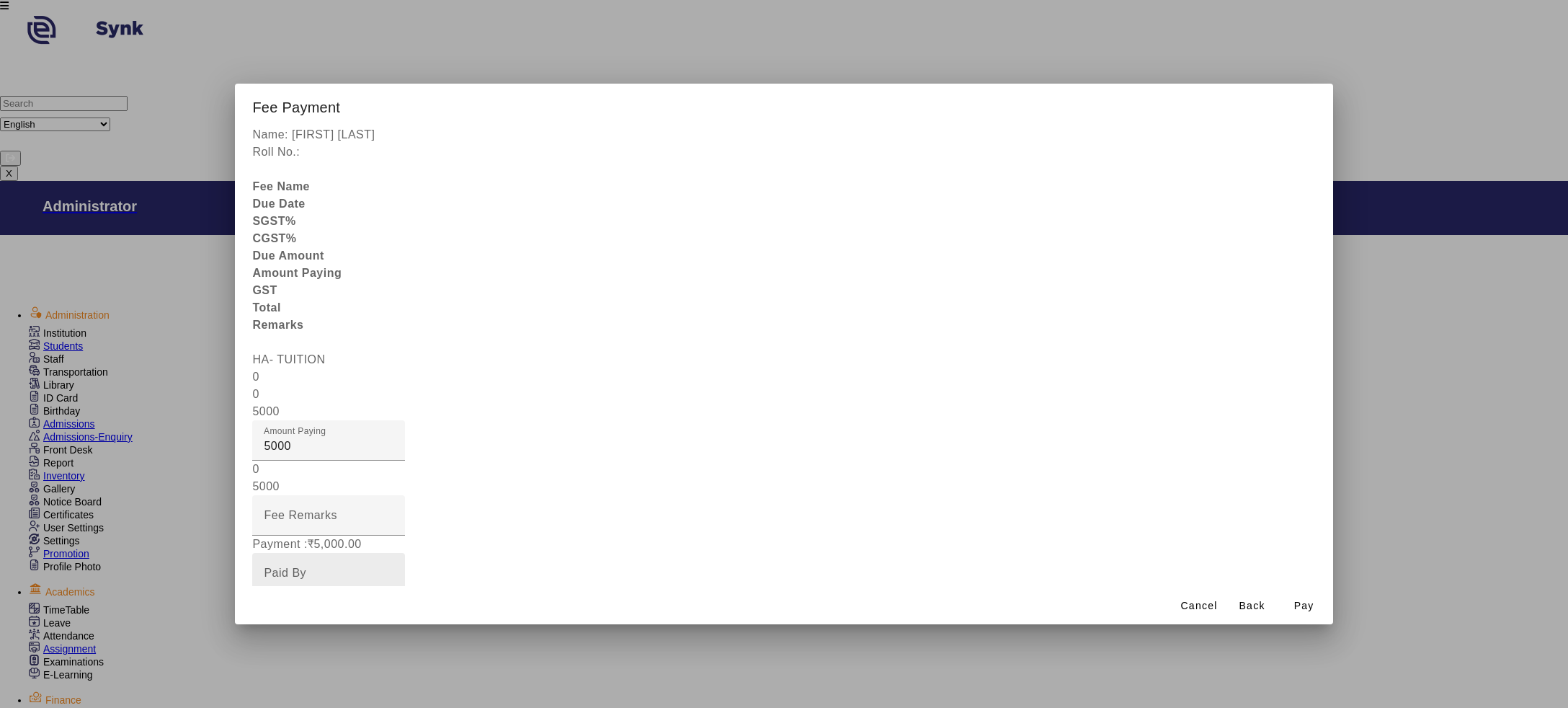 click at bounding box center [329, 573] 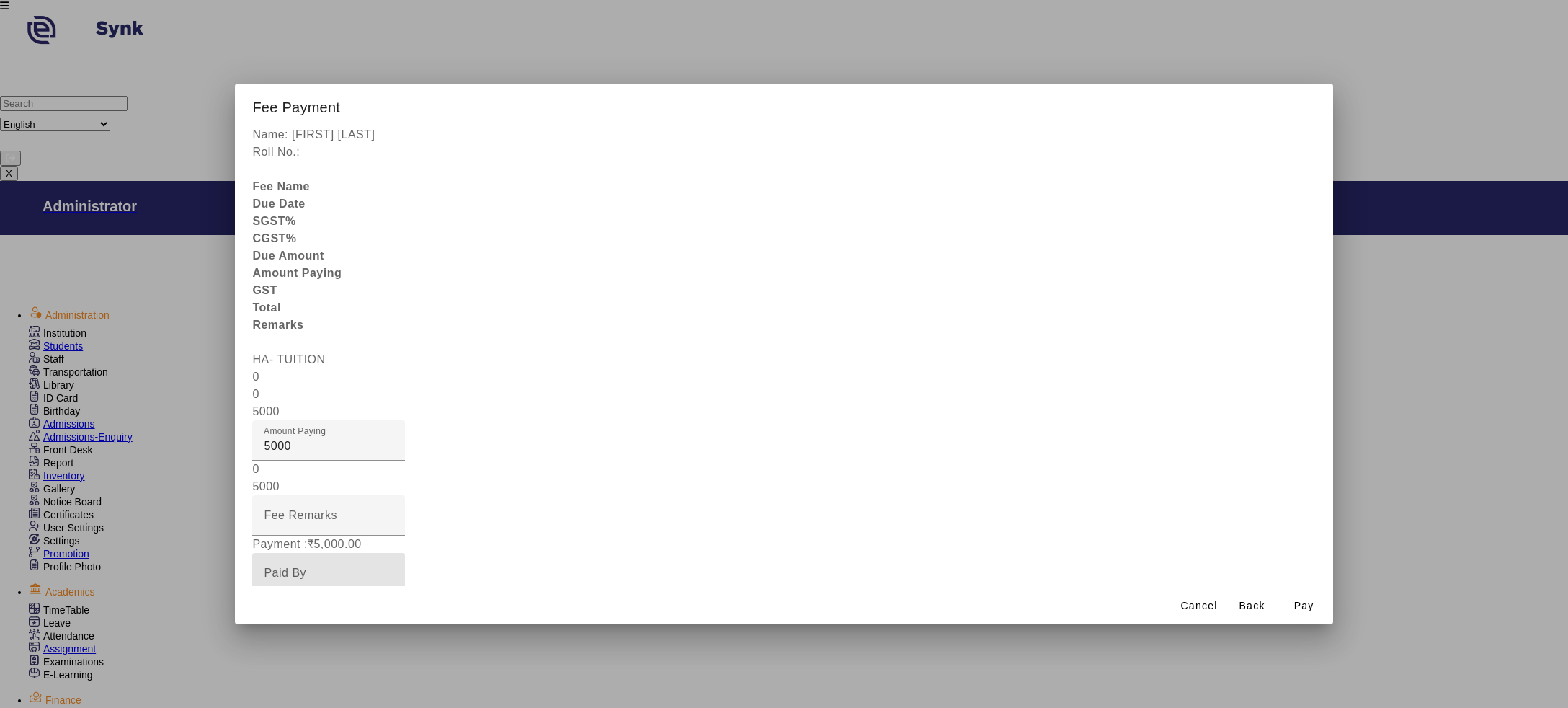 type on "student" 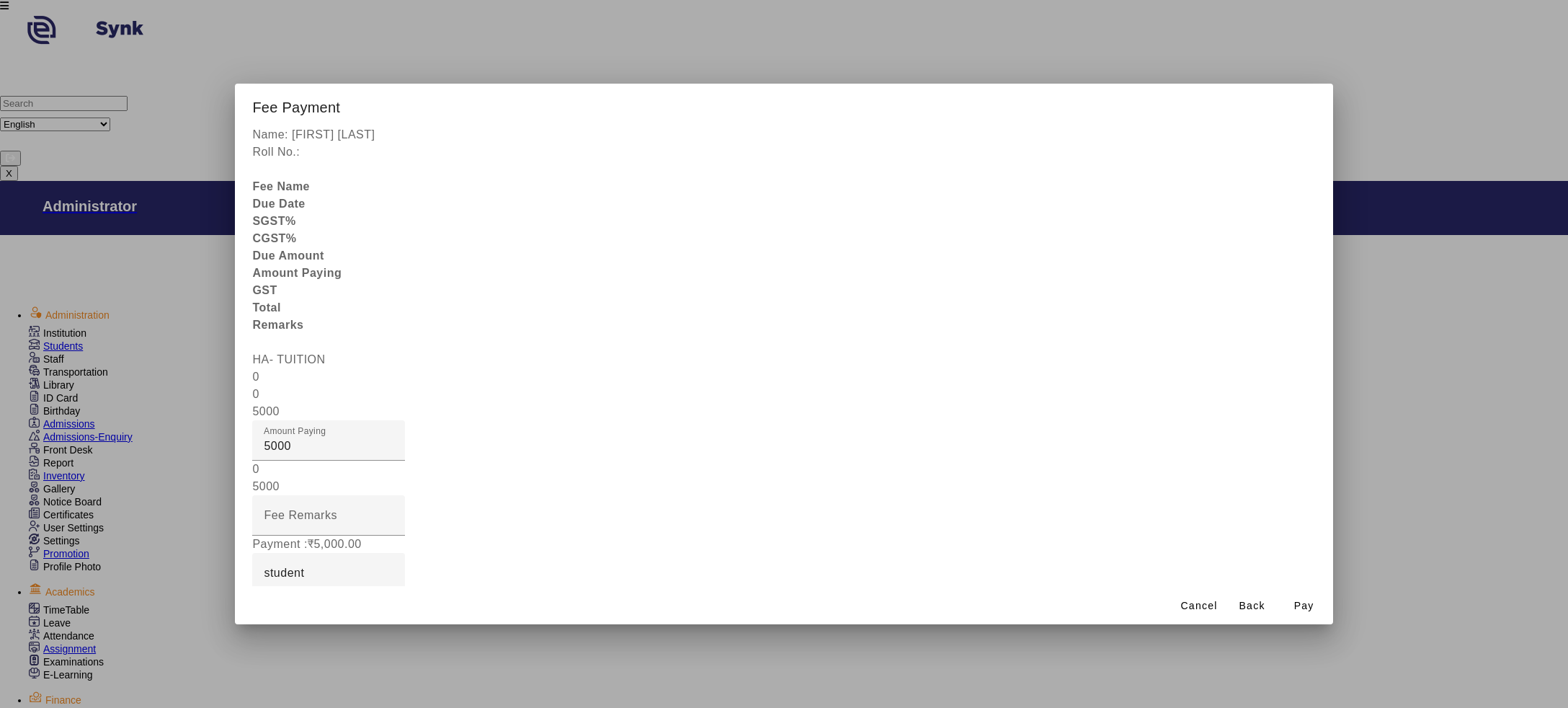 click on "Select Payment Mode" at bounding box center (325, 614) 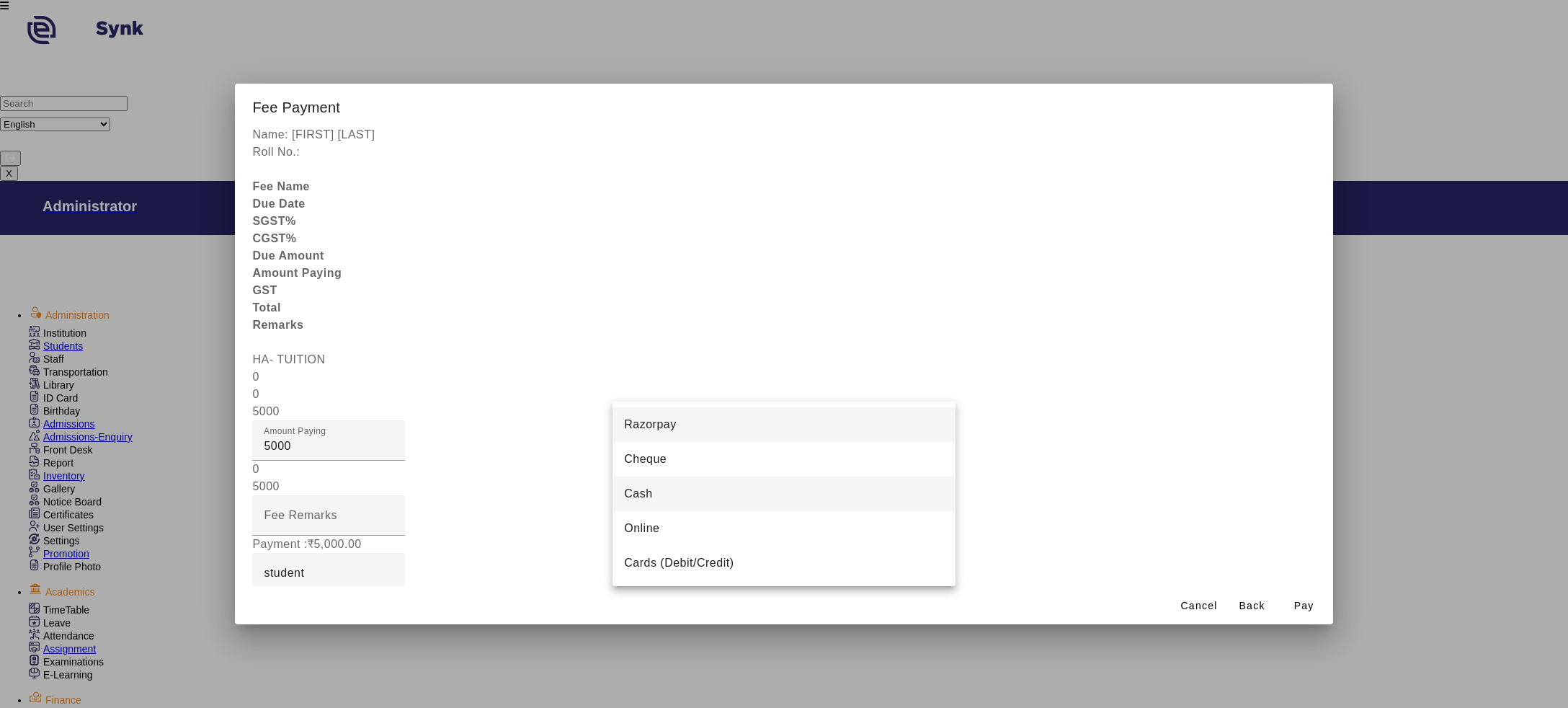 click on "Cash" at bounding box center [784, 494] 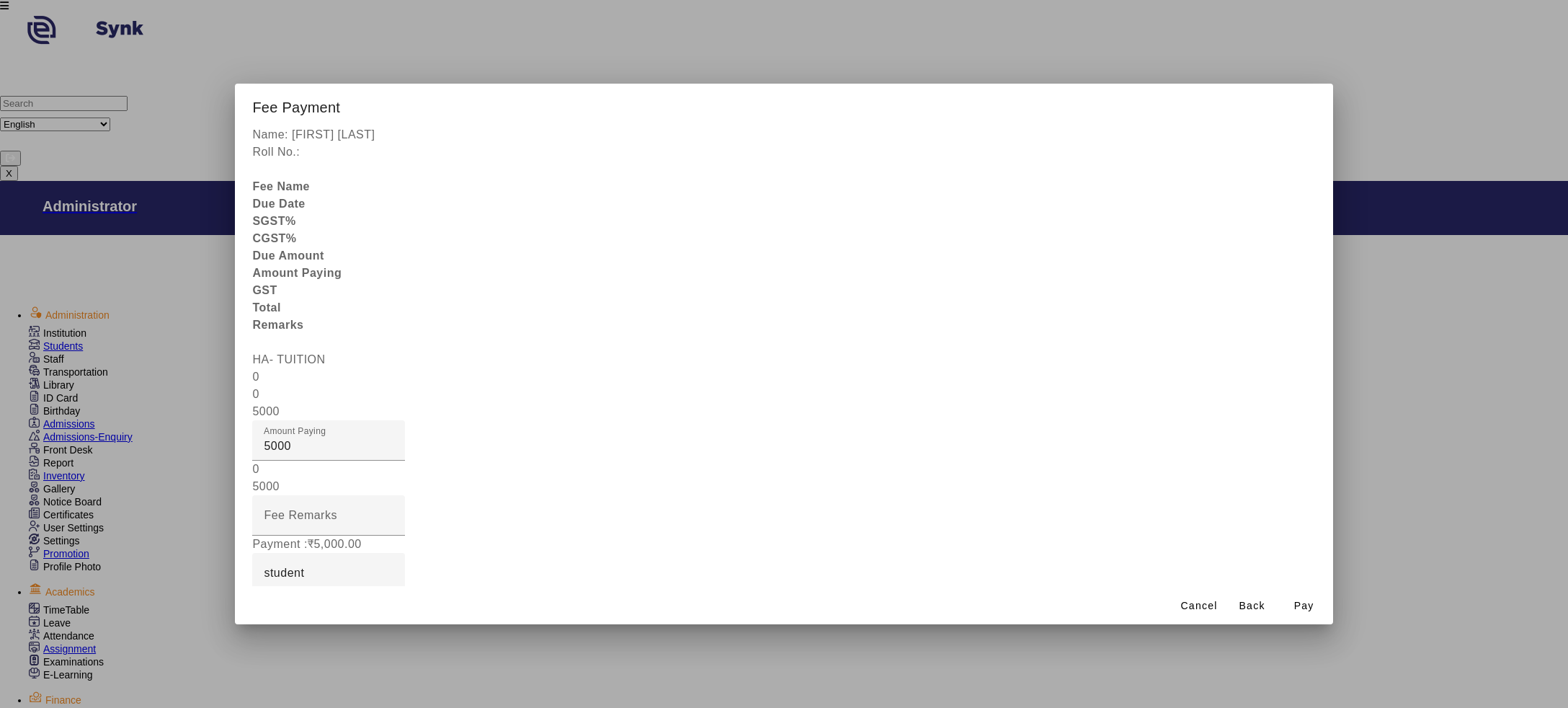 click on "Remarks" at bounding box center [329, 660] 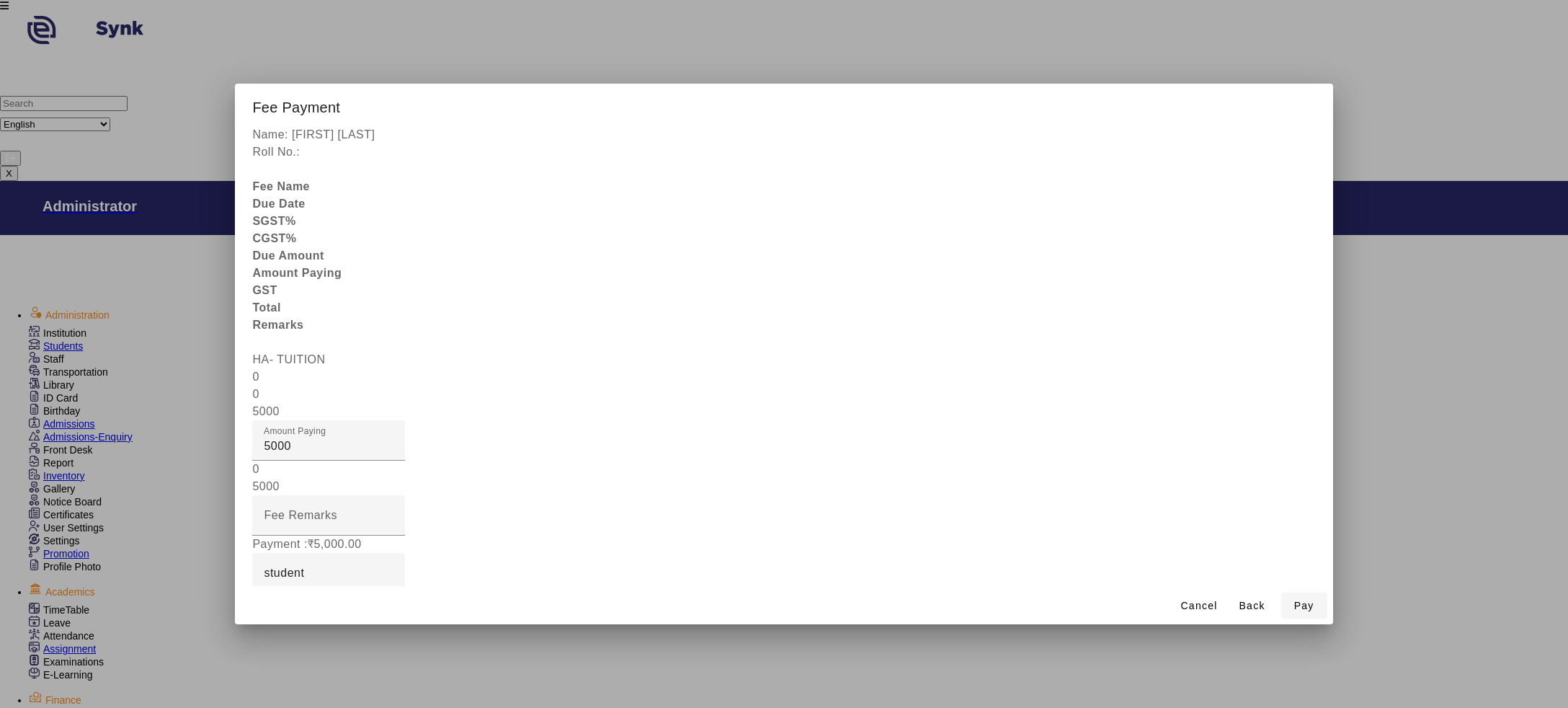 click on "Pay" at bounding box center (1304, 606) 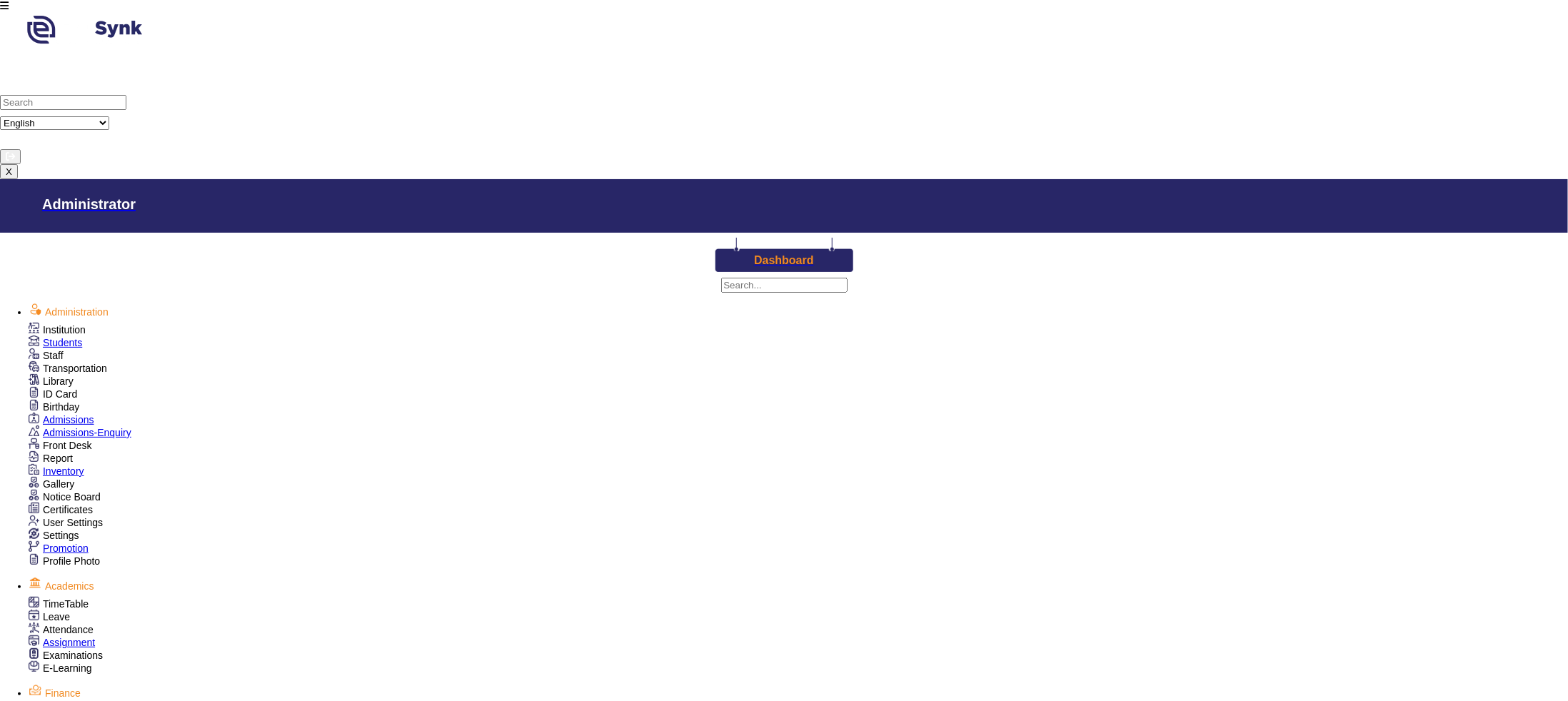 click on "Leave" at bounding box center [57, 330] 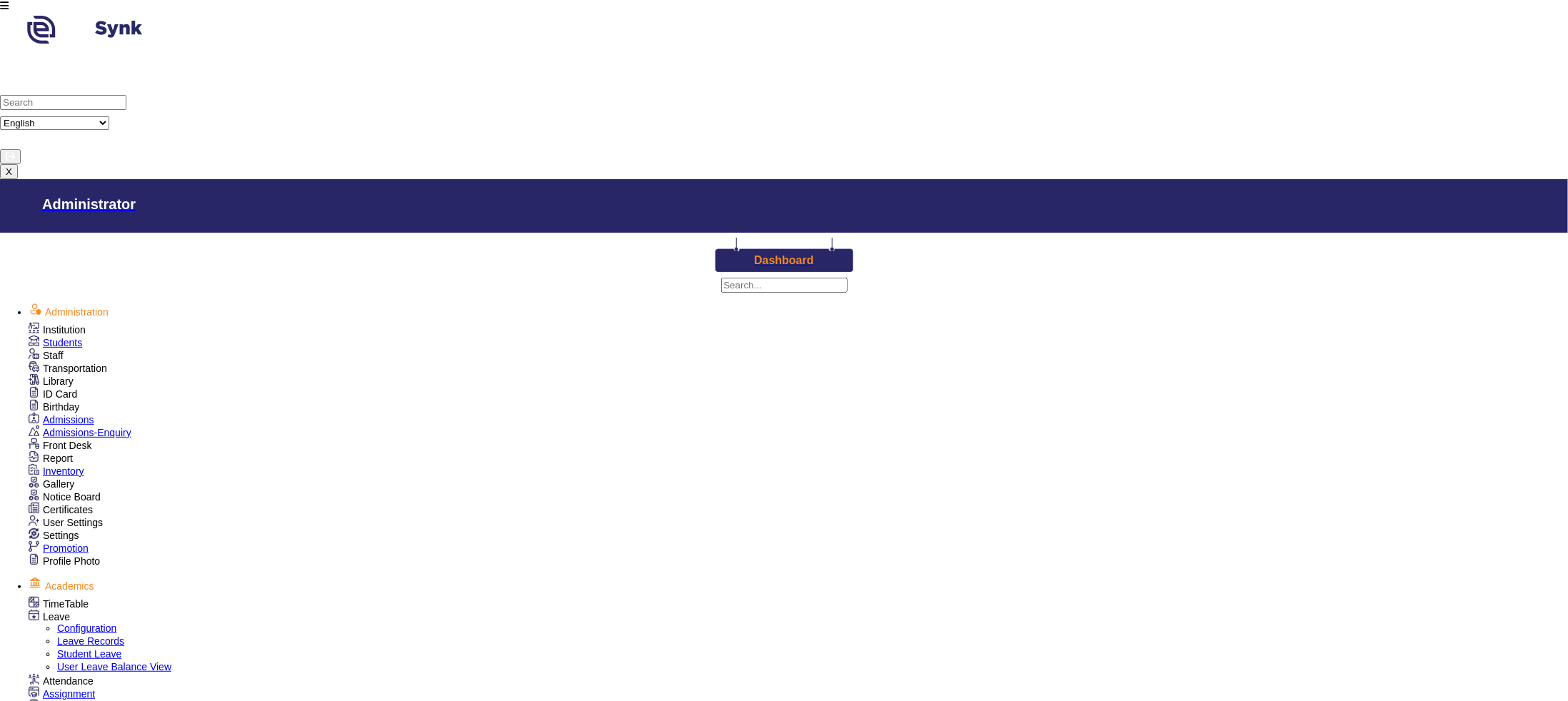 click on "Student Leave" at bounding box center (89, 654) 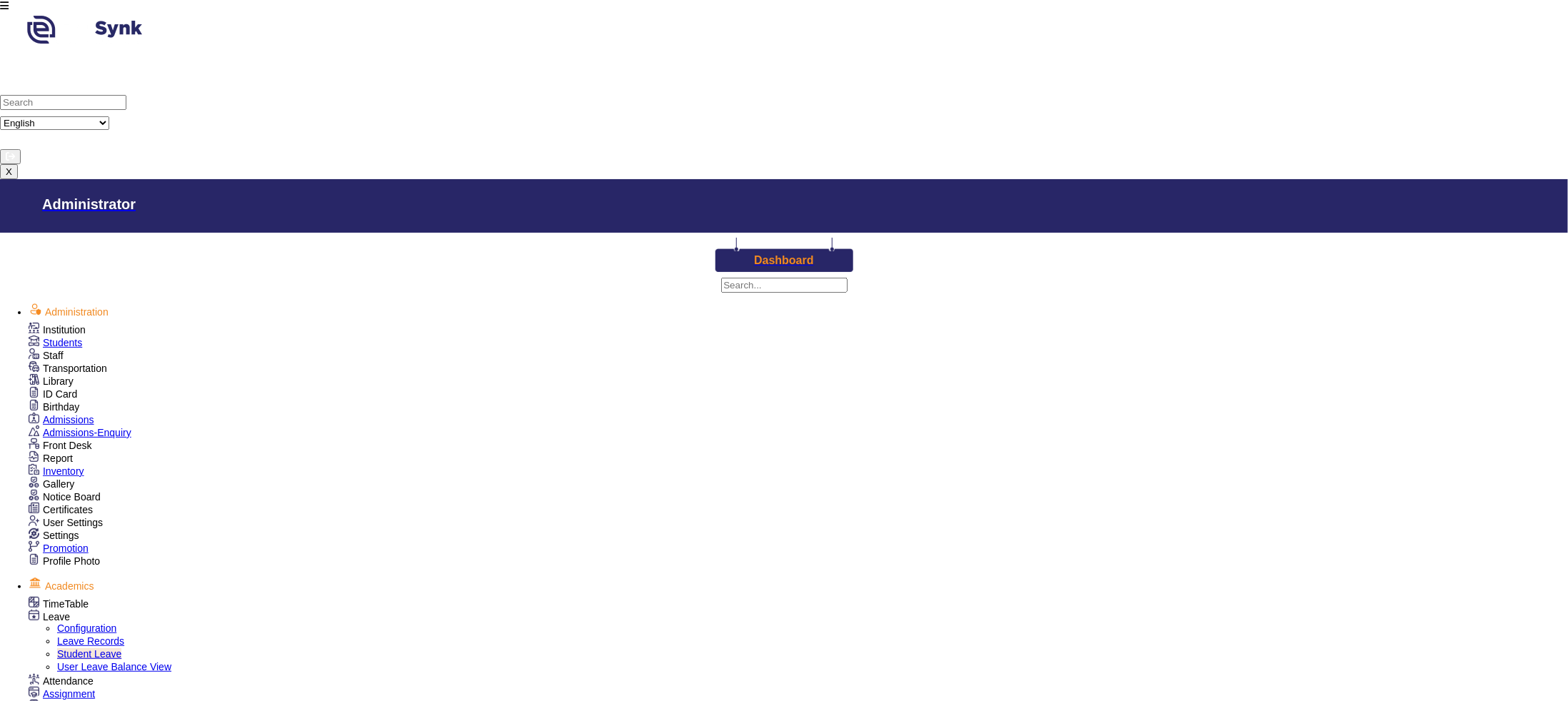 scroll, scrollTop: 0, scrollLeft: 0, axis: both 